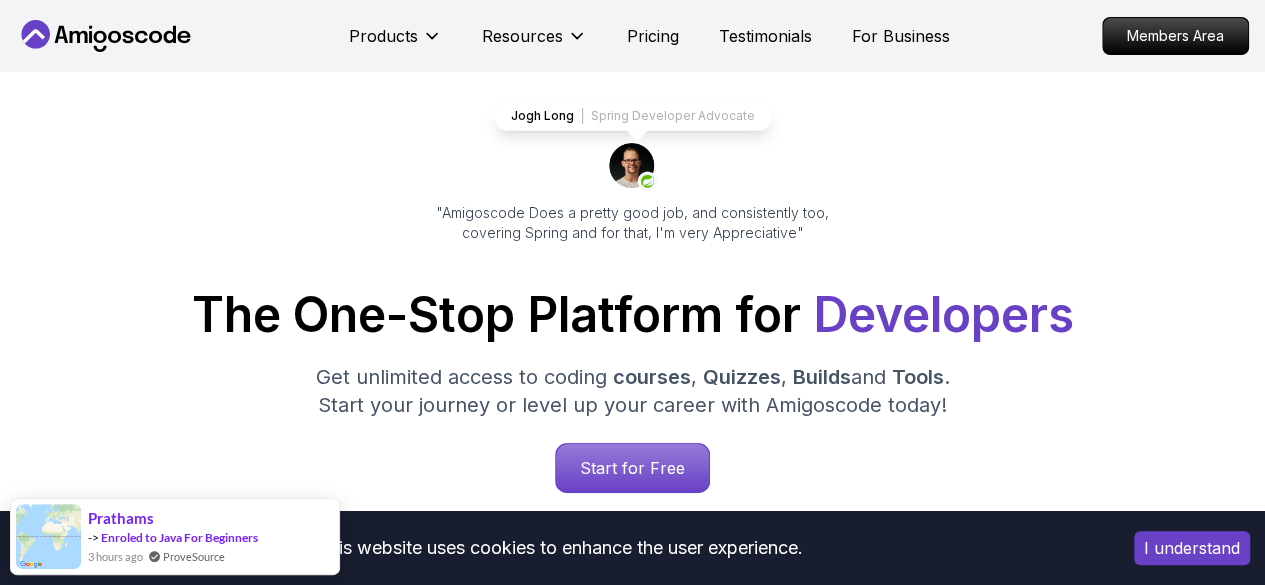 scroll, scrollTop: 0, scrollLeft: 0, axis: both 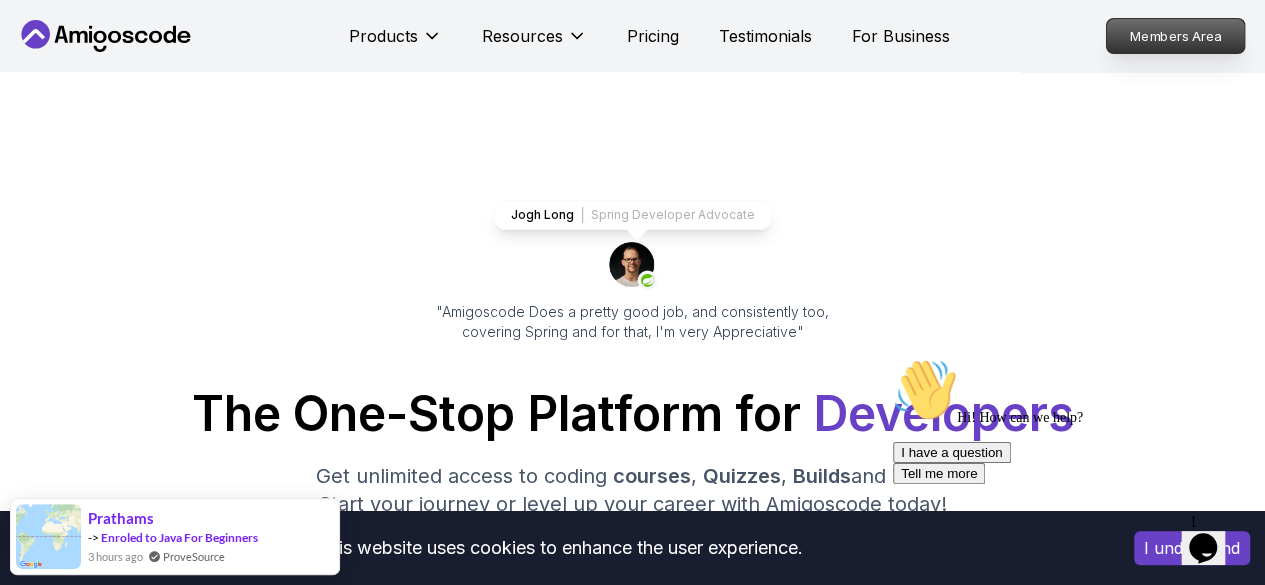 click on "Members Area" at bounding box center [1176, 36] 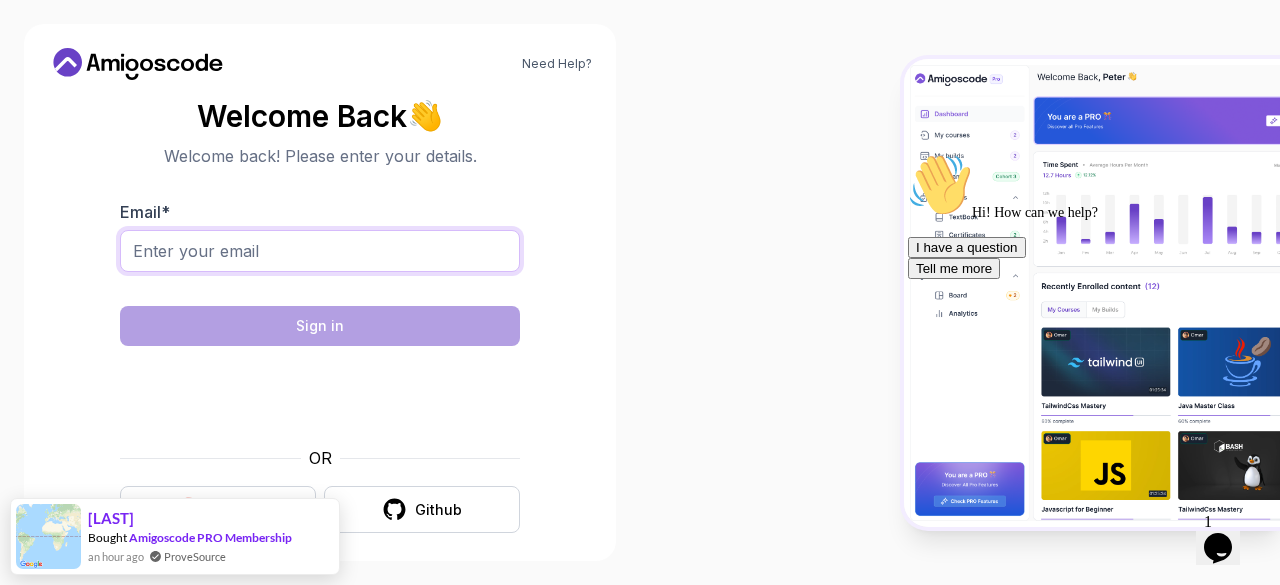click on "Email *" at bounding box center [320, 251] 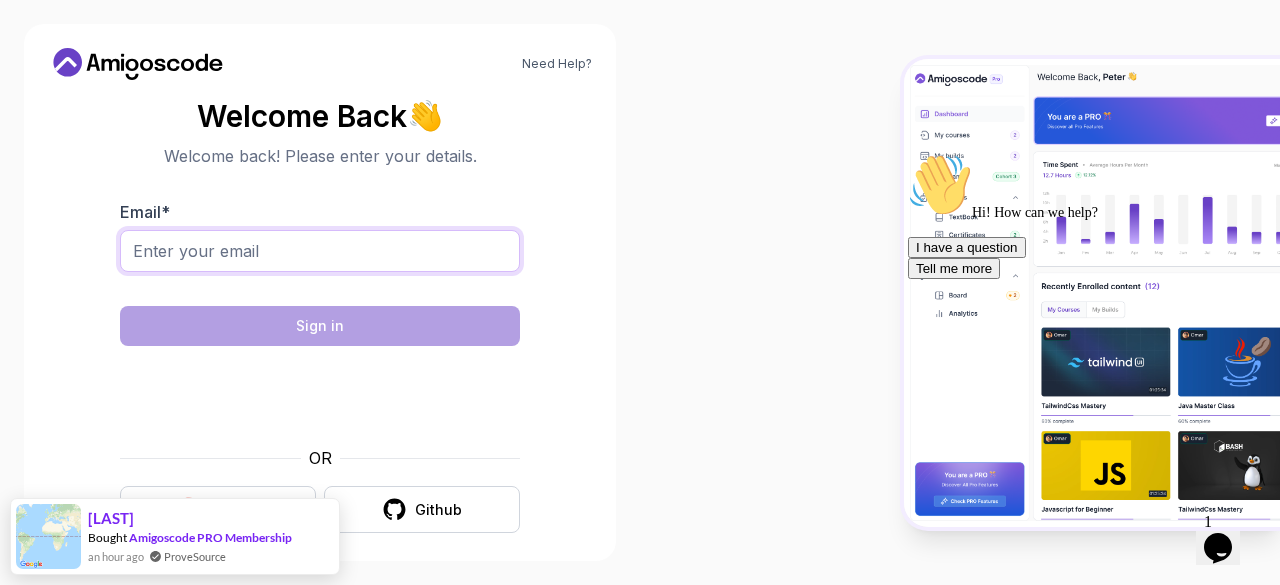 type on "himaja.alwarchetty@gmail.com" 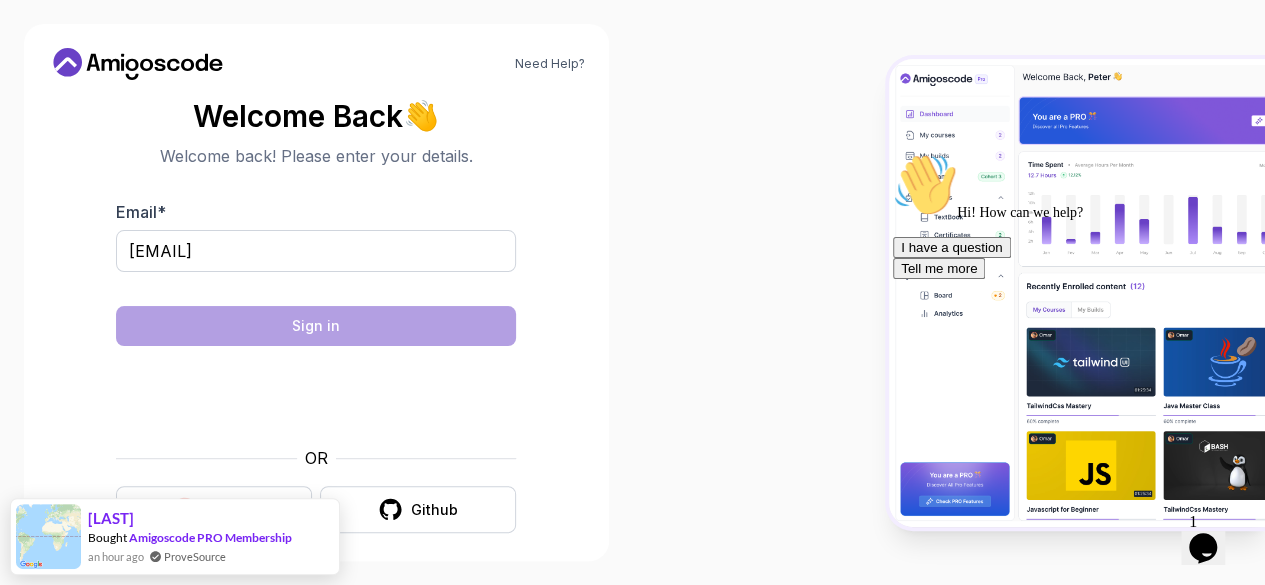 scroll, scrollTop: 12, scrollLeft: 0, axis: vertical 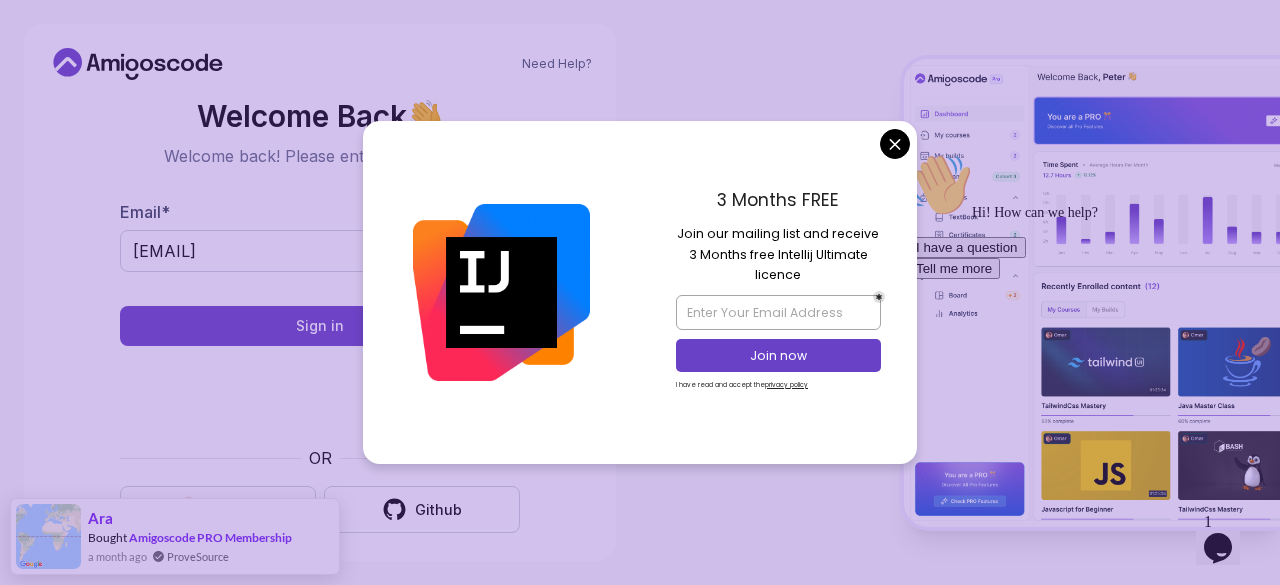 click on "3 Months FREE Join our mailing list and receive 3 Months free Intellij Ultimate licence Join now I have read and accept the  privacy policy" at bounding box center [778, 292] 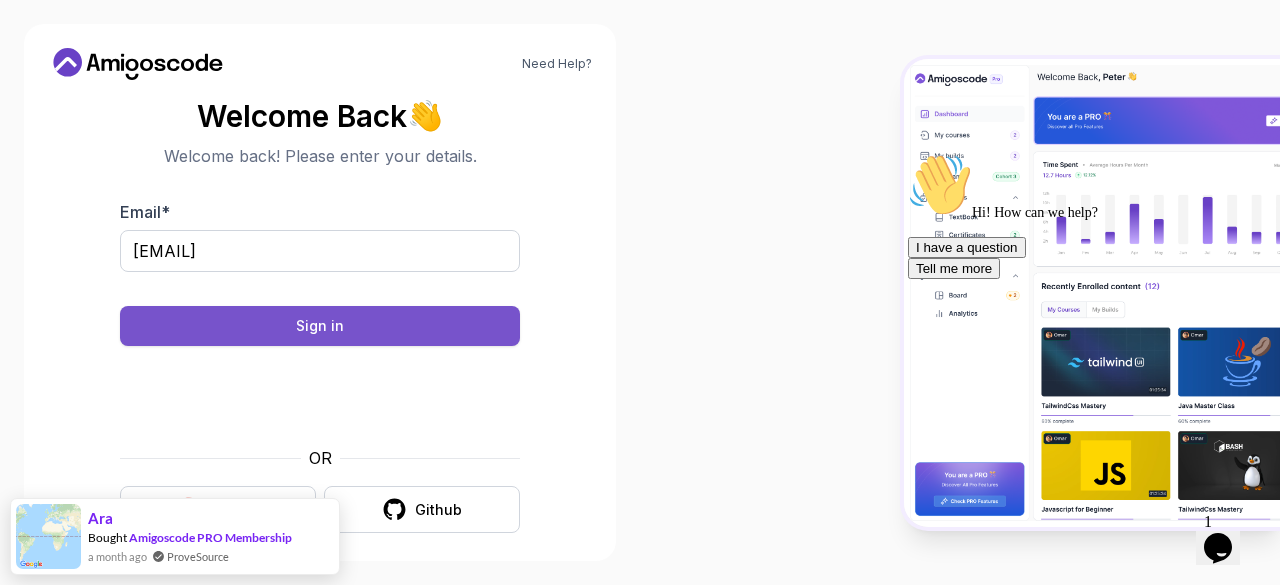 click on "Sign in" at bounding box center (320, 326) 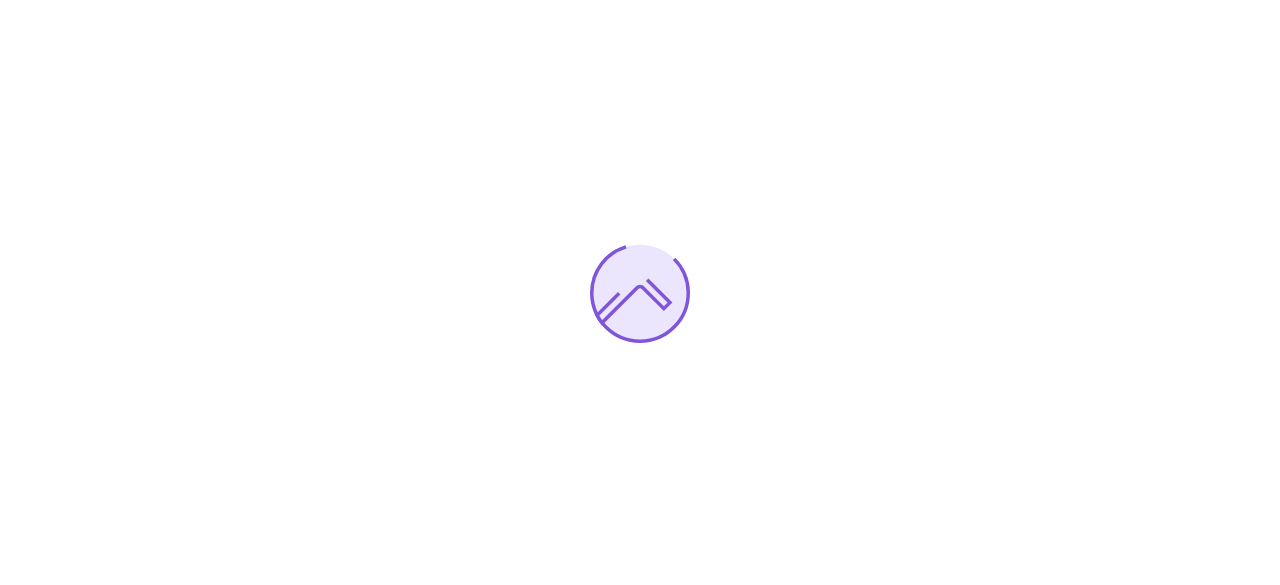 scroll, scrollTop: 0, scrollLeft: 0, axis: both 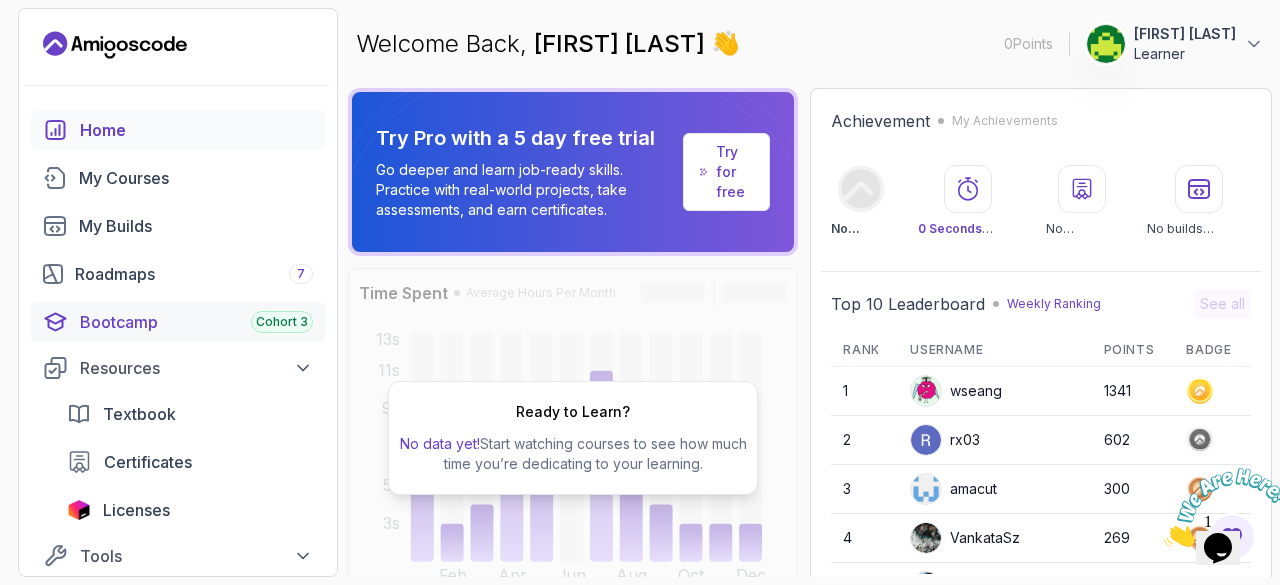 click on "Bootcamp Cohort 3" at bounding box center [196, 322] 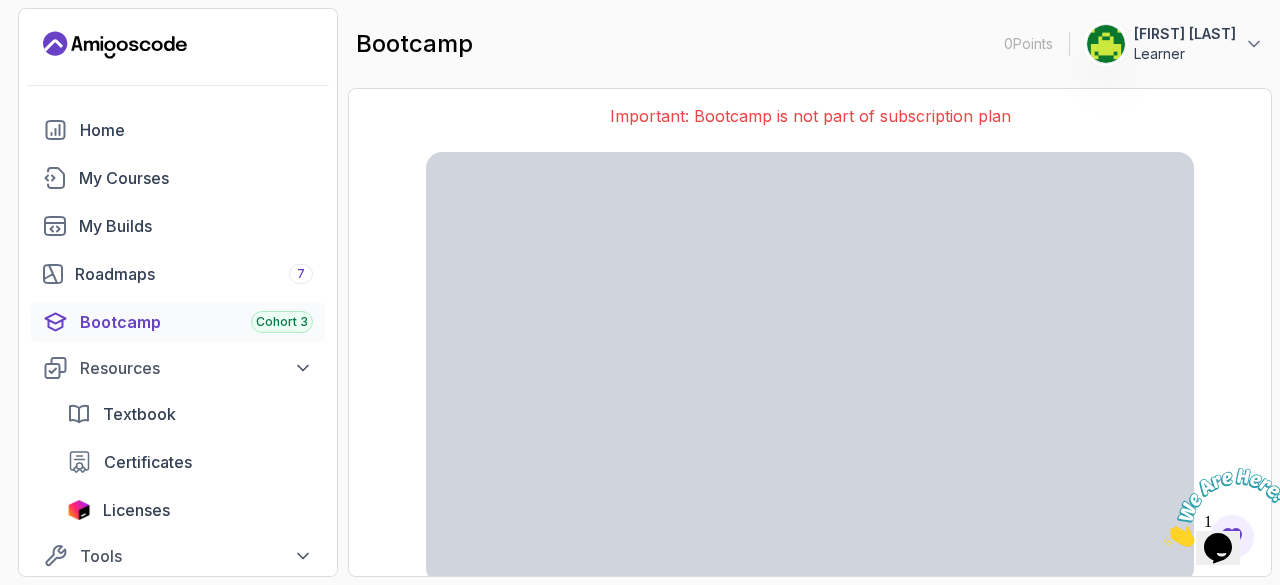 scroll, scrollTop: 72, scrollLeft: 0, axis: vertical 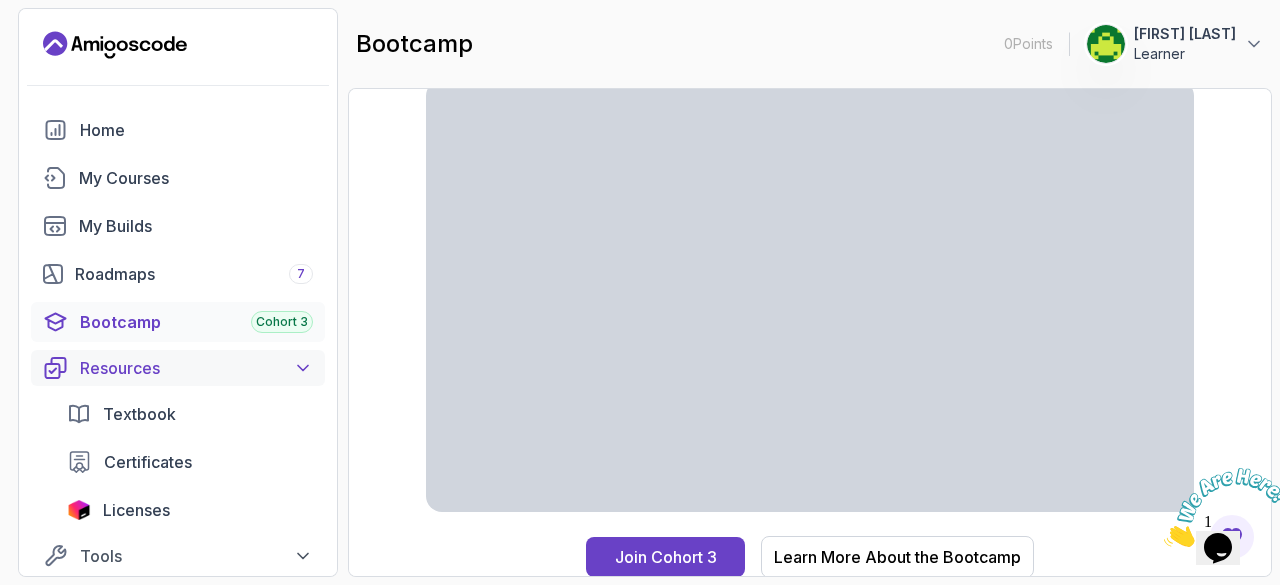 click 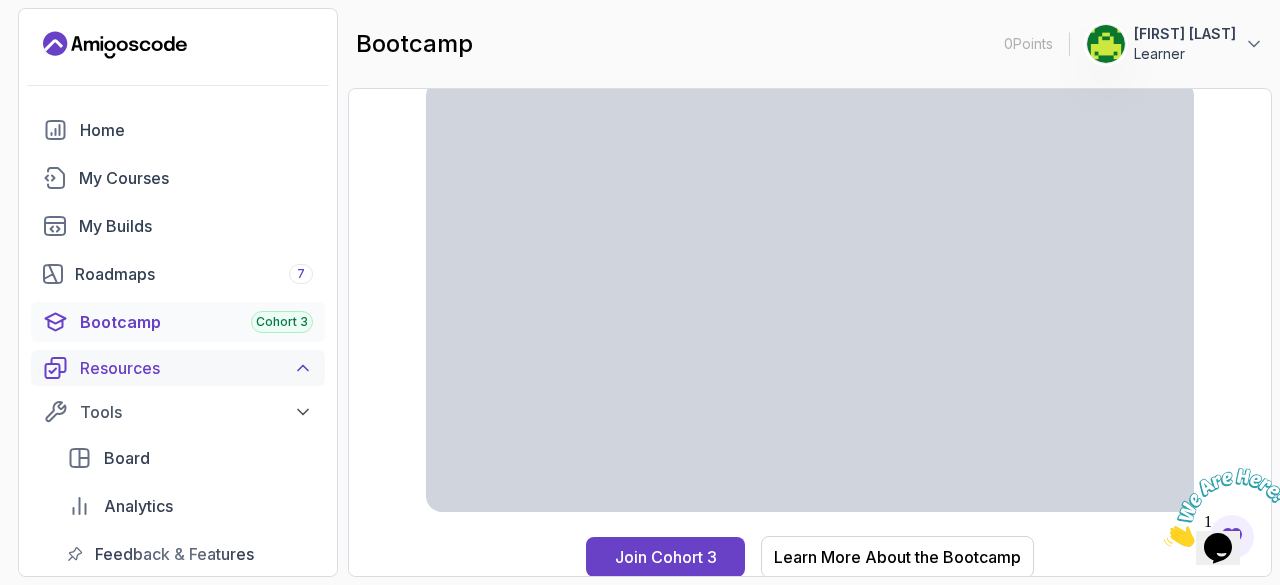 click 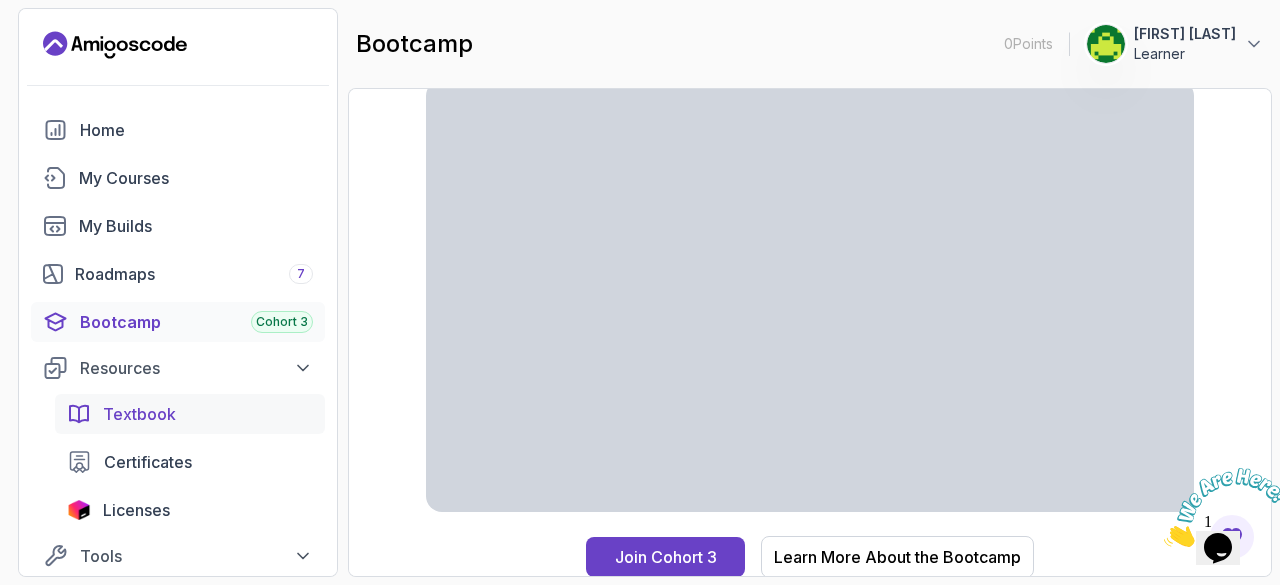 click on "Textbook" at bounding box center [139, 414] 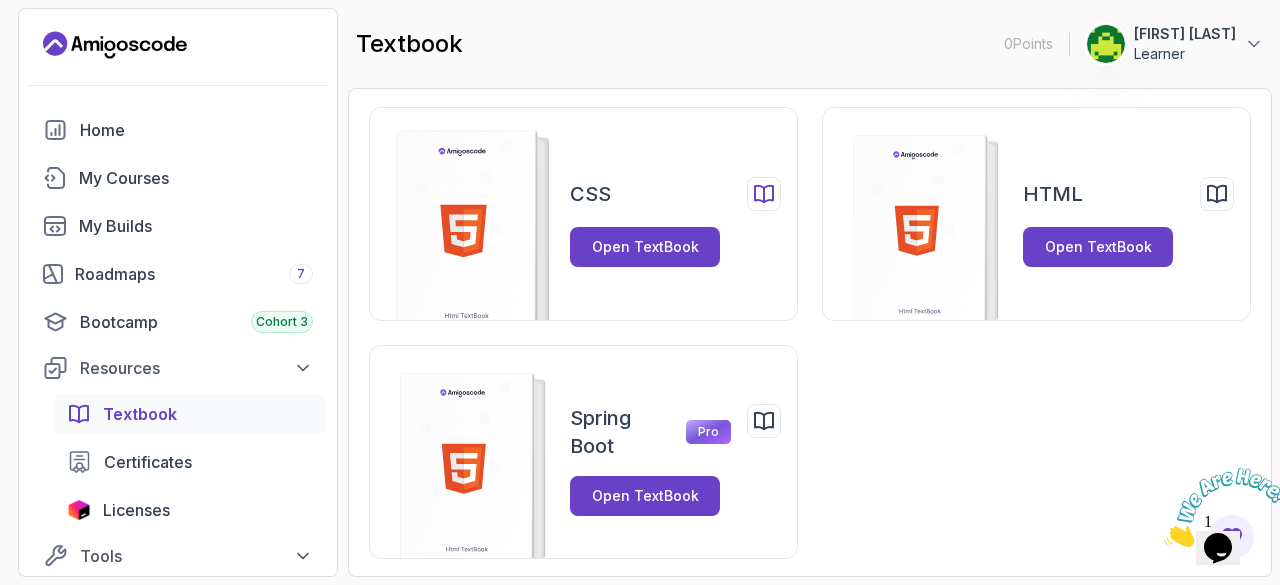scroll, scrollTop: 0, scrollLeft: 0, axis: both 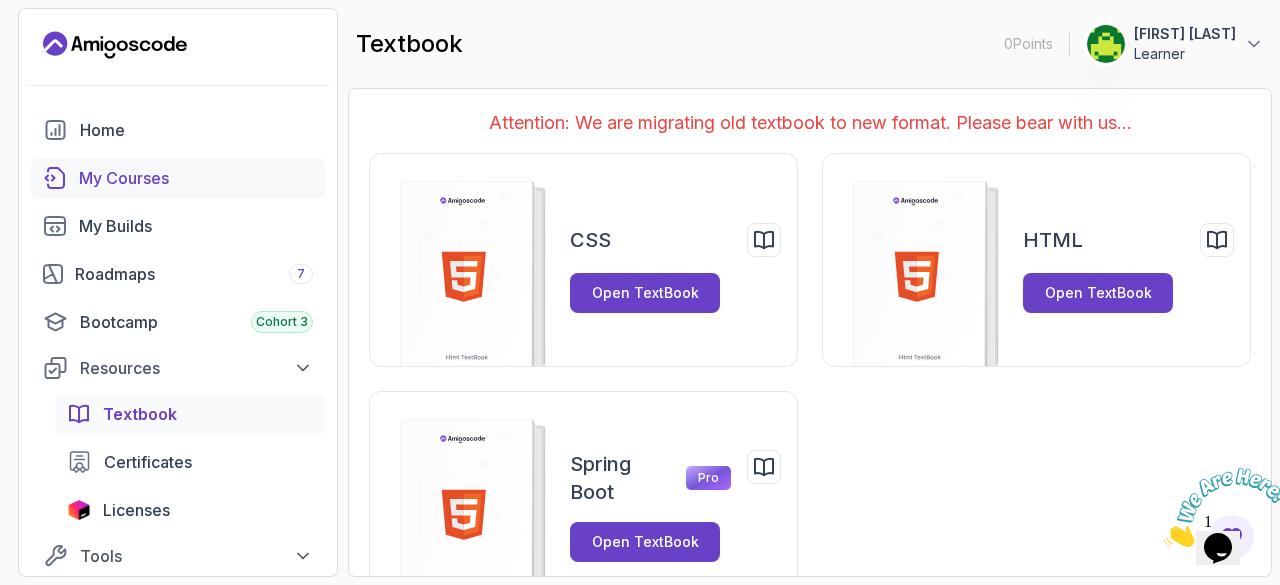 click on "My Courses" at bounding box center (178, 178) 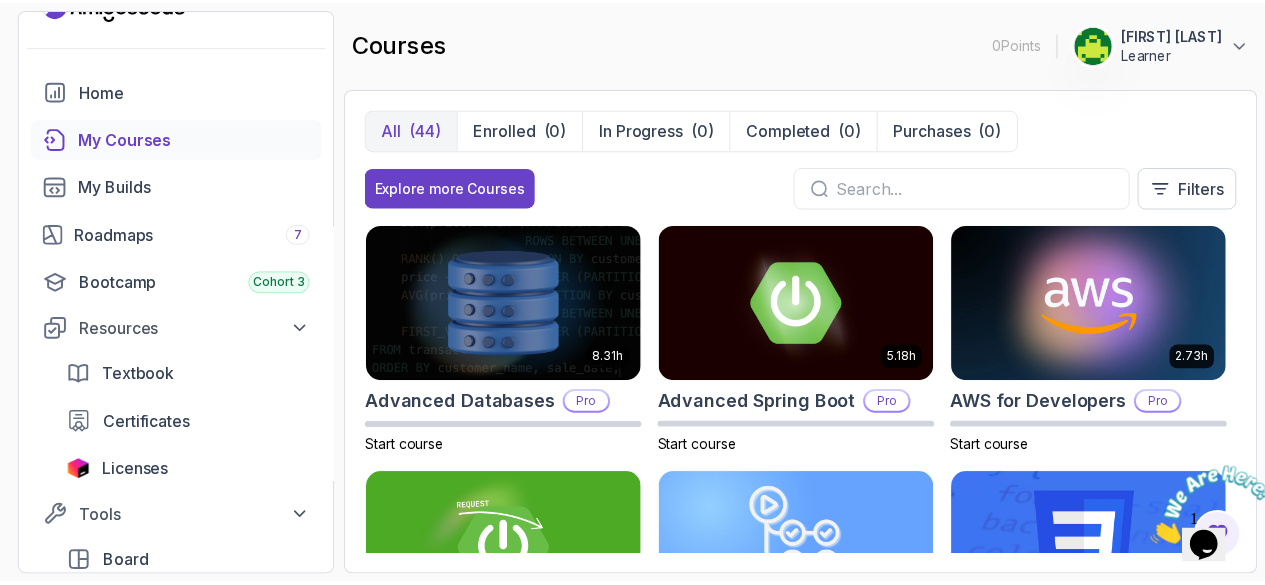scroll, scrollTop: 0, scrollLeft: 0, axis: both 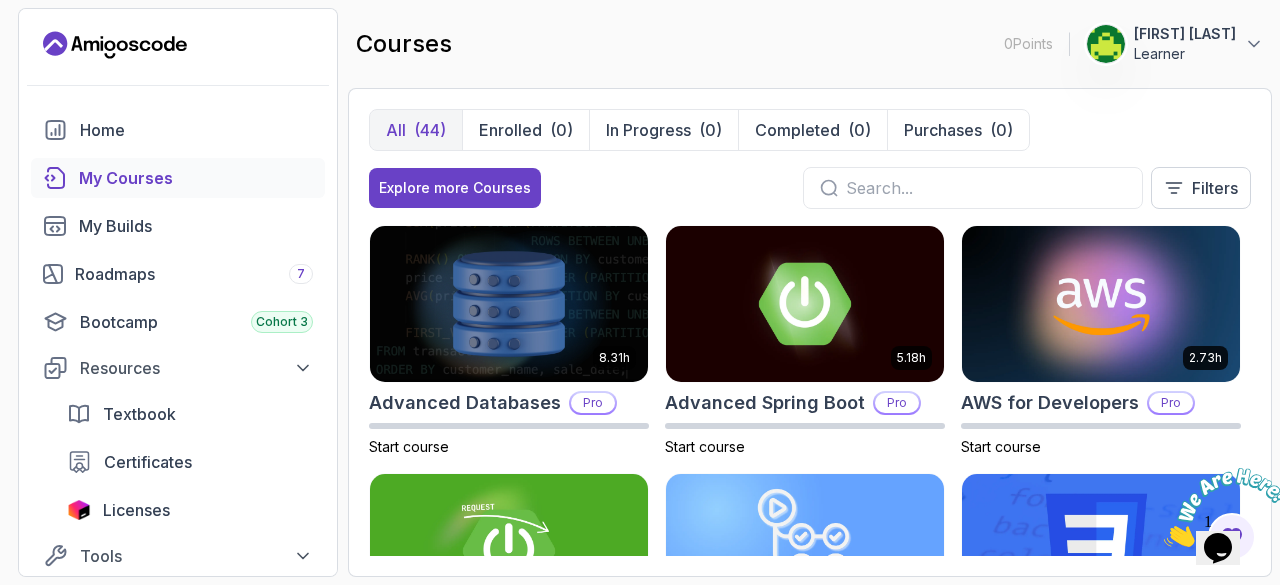 click 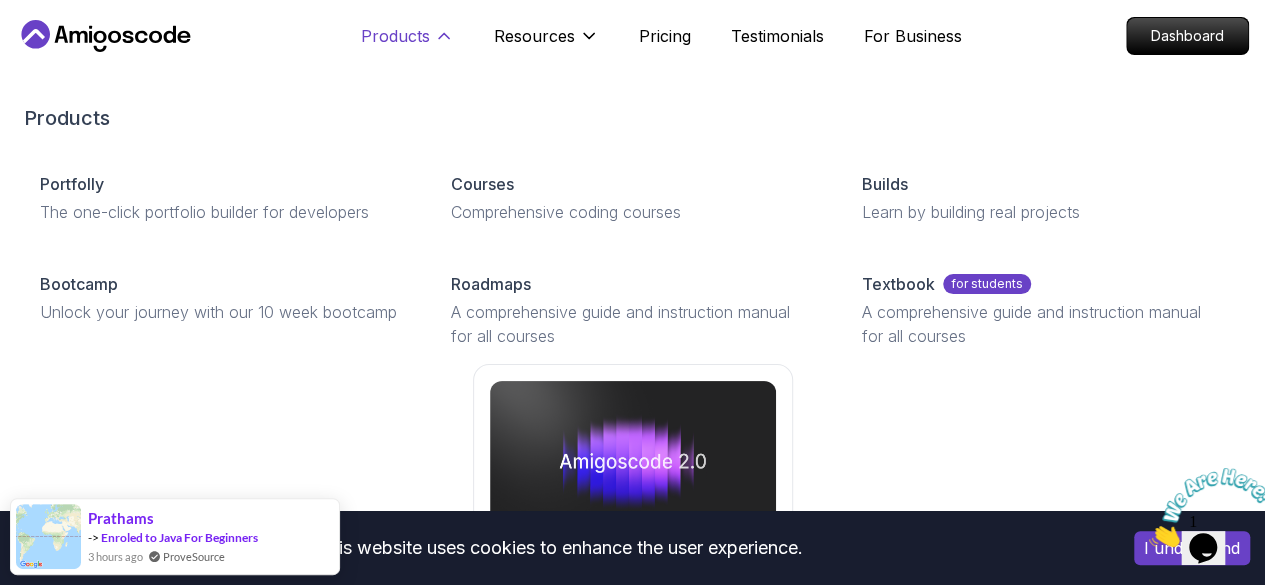 click 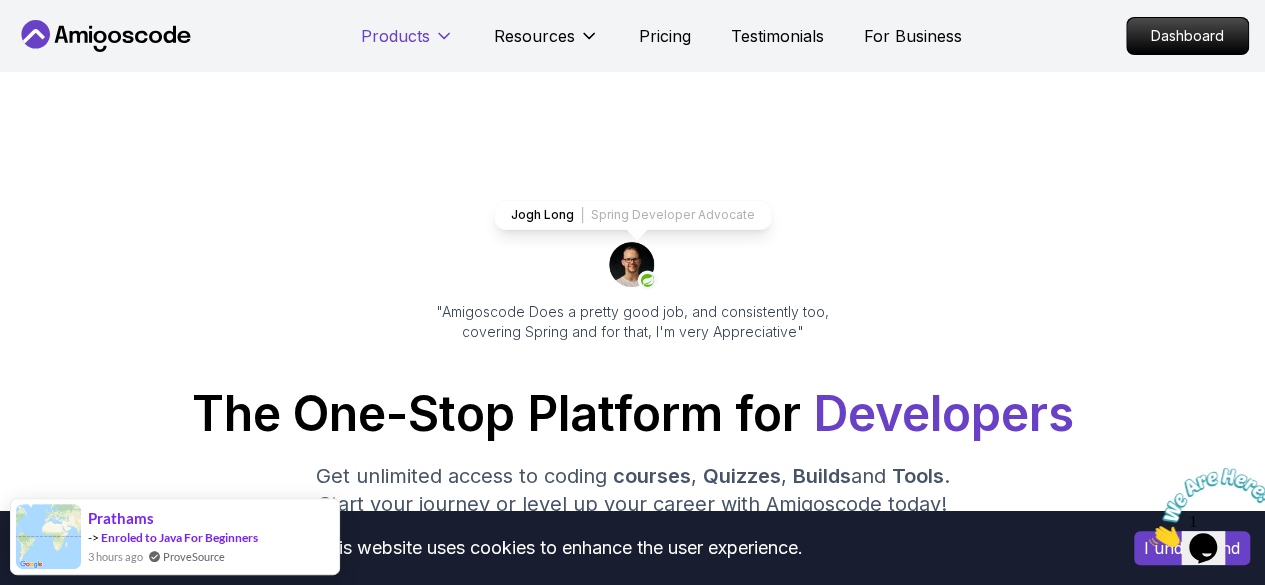 click 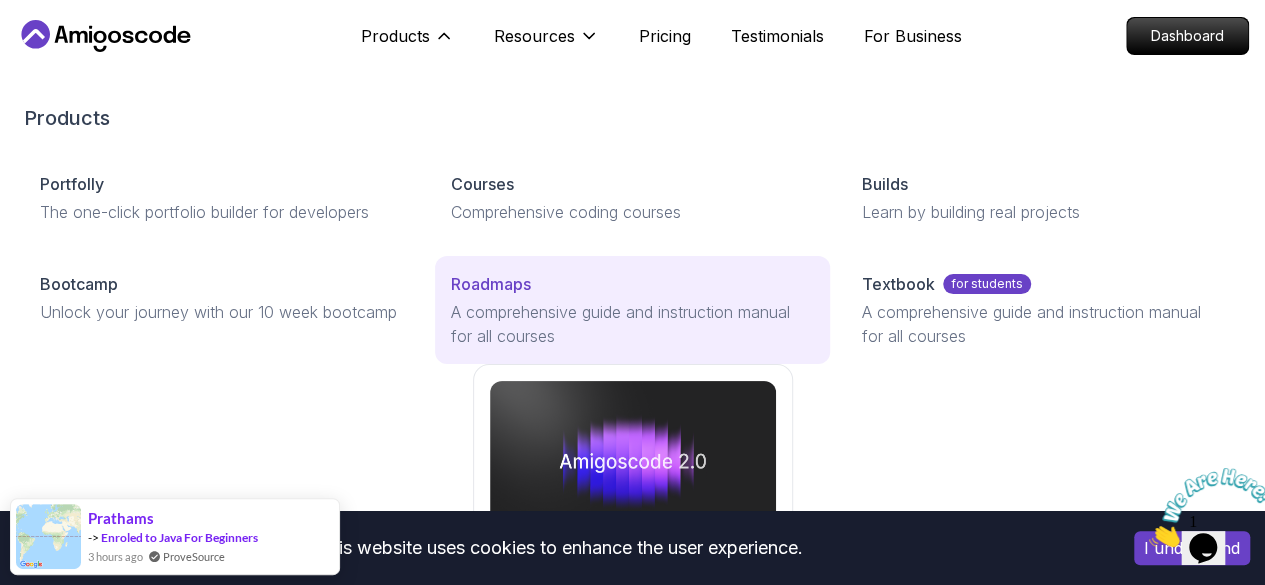 click on "Roadmaps" at bounding box center [491, 284] 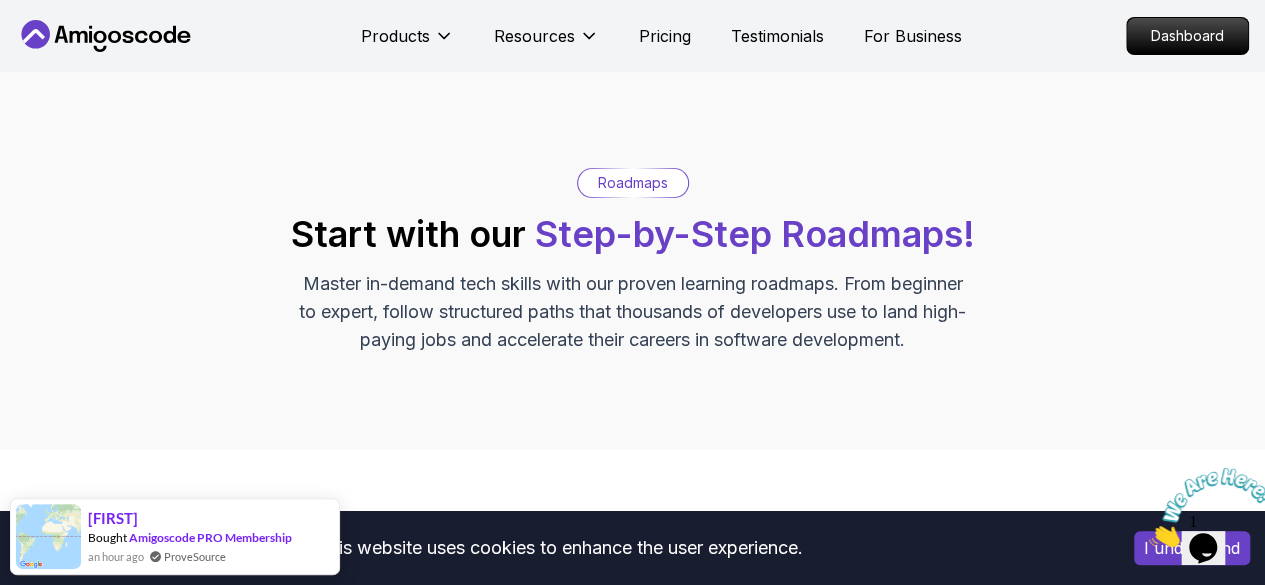 scroll, scrollTop: 267, scrollLeft: 0, axis: vertical 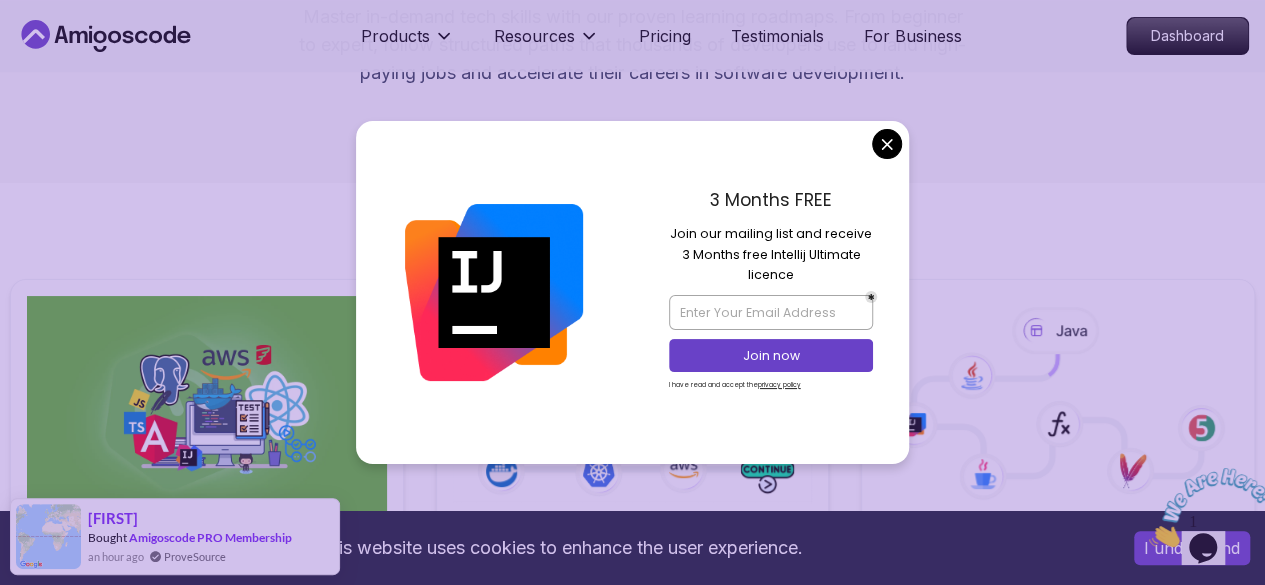 click on "This website uses cookies to enhance the user experience. I understand Products Resources Pricing Testimonials For Business Dashboard Products Resources Pricing Testimonials For Business Dashboard Roadmaps Start with our   Step-by-Step Roadmaps! Master in-demand tech skills with our proven learning roadmaps. From beginner to expert, follow structured paths that thousands of developers use to land high-paying jobs and accelerate their careers in software development. Full Stack Professional v2 Master modern full-stack development with React, Node.js, TypeScript, and cloud deployment. Build scalable applications from frontend to backend with industry best practices. 6   Courses 3   Builds 17.4h Java Full Stack Learn how to build full stack applications with Java and Spring Boot 29   Courses 4   Builds 9.2h Core Java (Java Master Class) Learn how to build full stack applications with Java and Spring Boot 18   Courses 10.4h Spring and Spring Boot 10   Courses 21.4h Frontend Developer 10   Courses 8.7h Databases 5" at bounding box center (632, 1356) 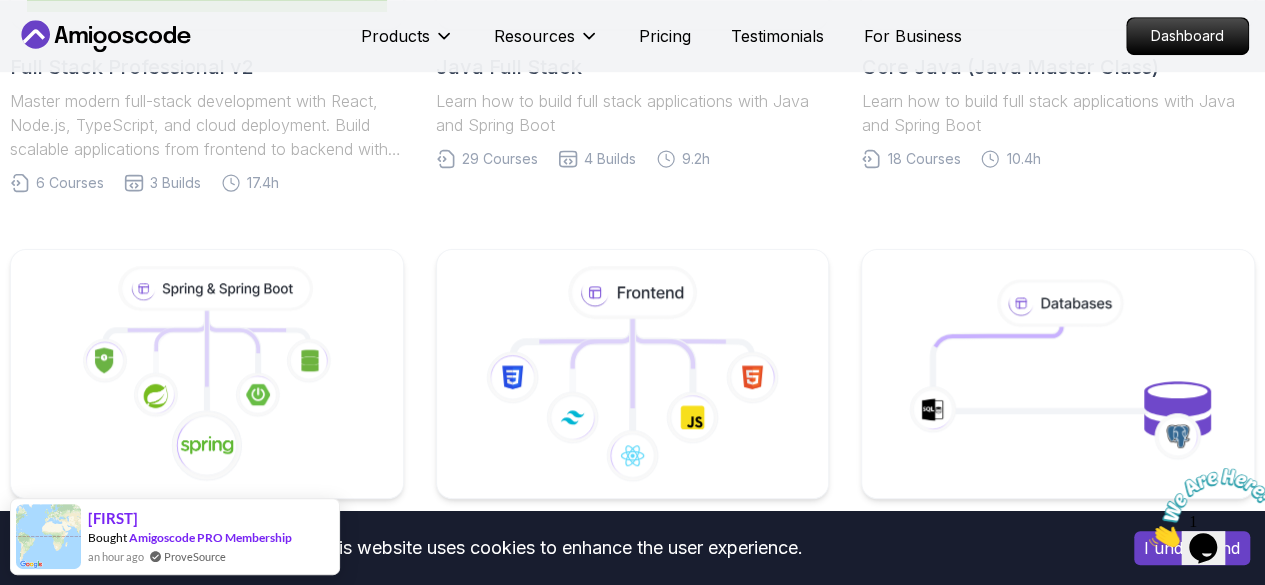 scroll, scrollTop: 625, scrollLeft: 0, axis: vertical 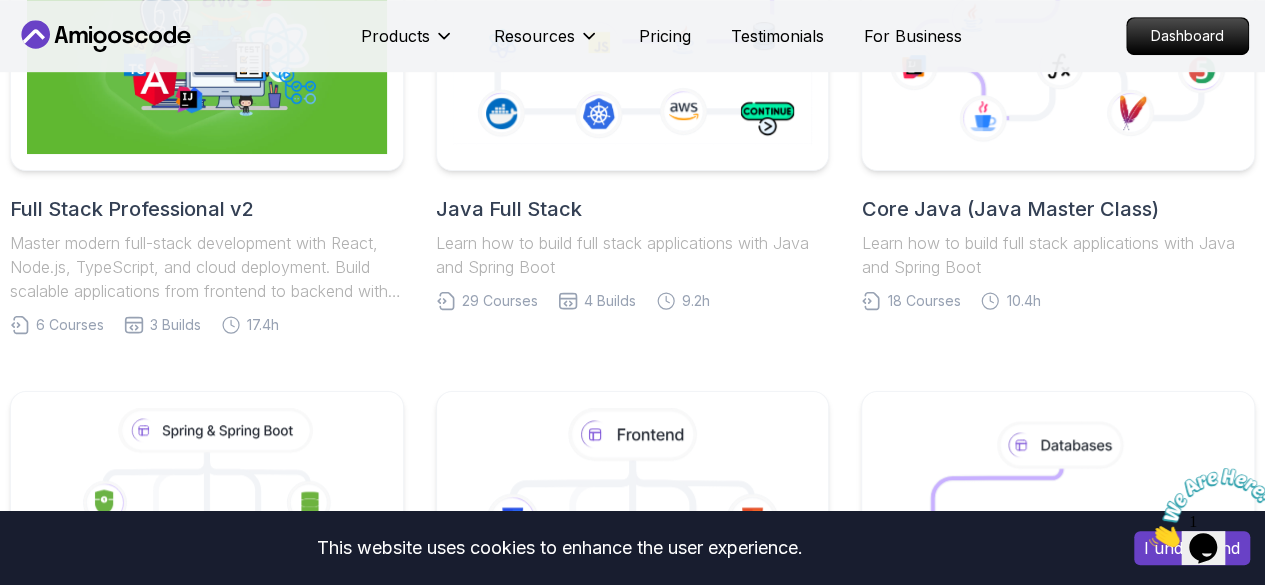 click on "Core Java (Java Master Class)" at bounding box center (1058, 209) 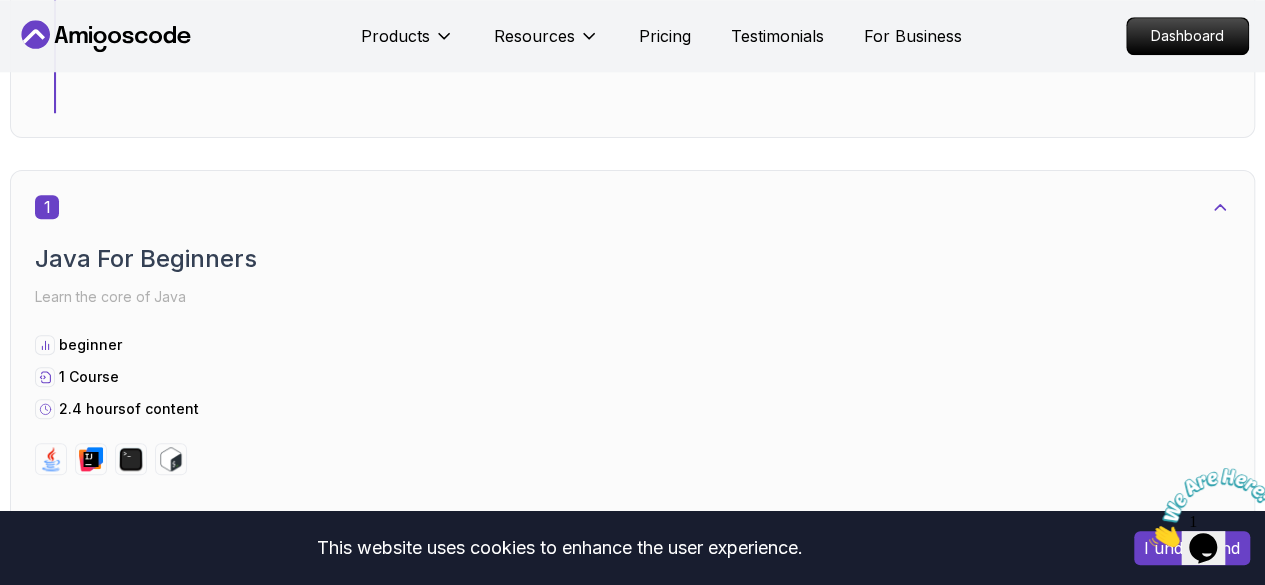 scroll, scrollTop: 1226, scrollLeft: 0, axis: vertical 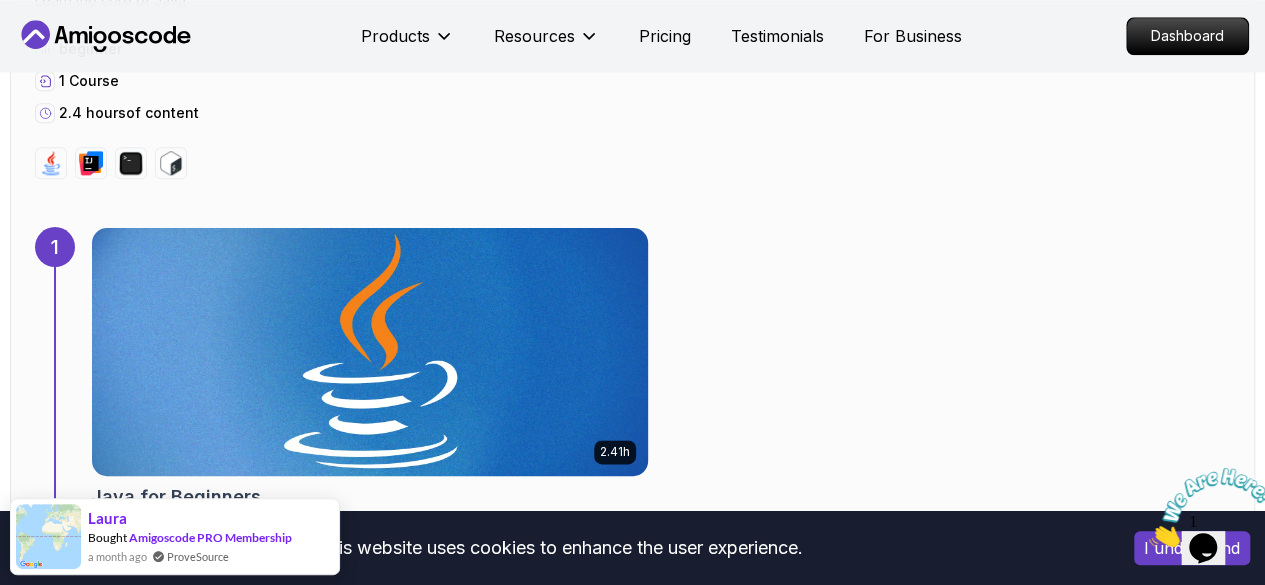 click at bounding box center [369, 352] 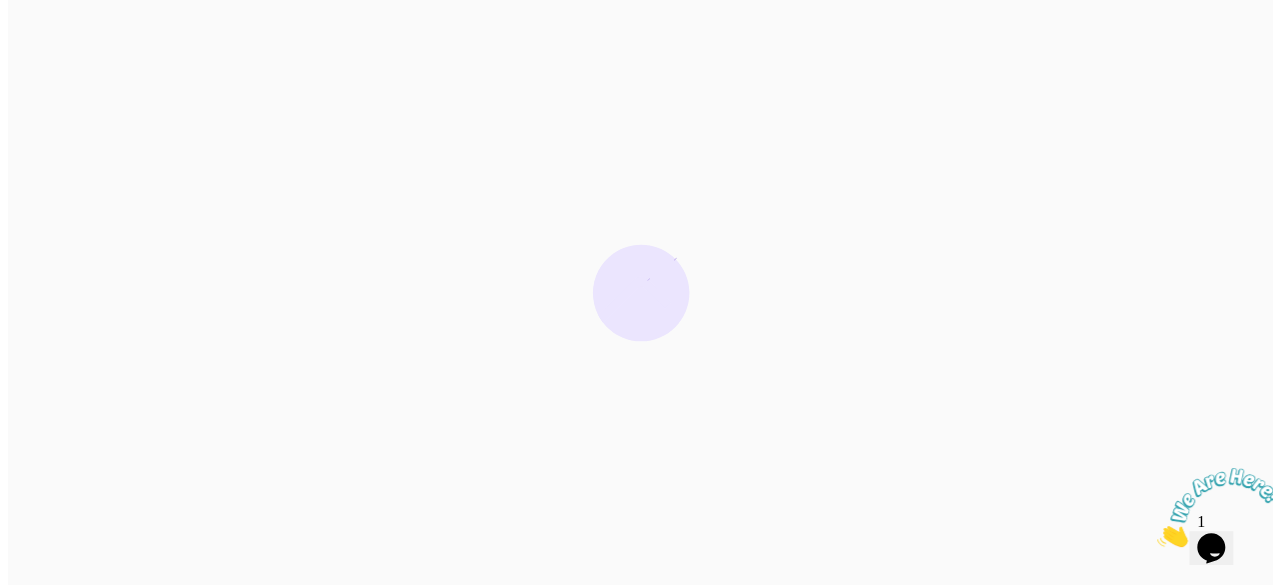 scroll, scrollTop: 0, scrollLeft: 0, axis: both 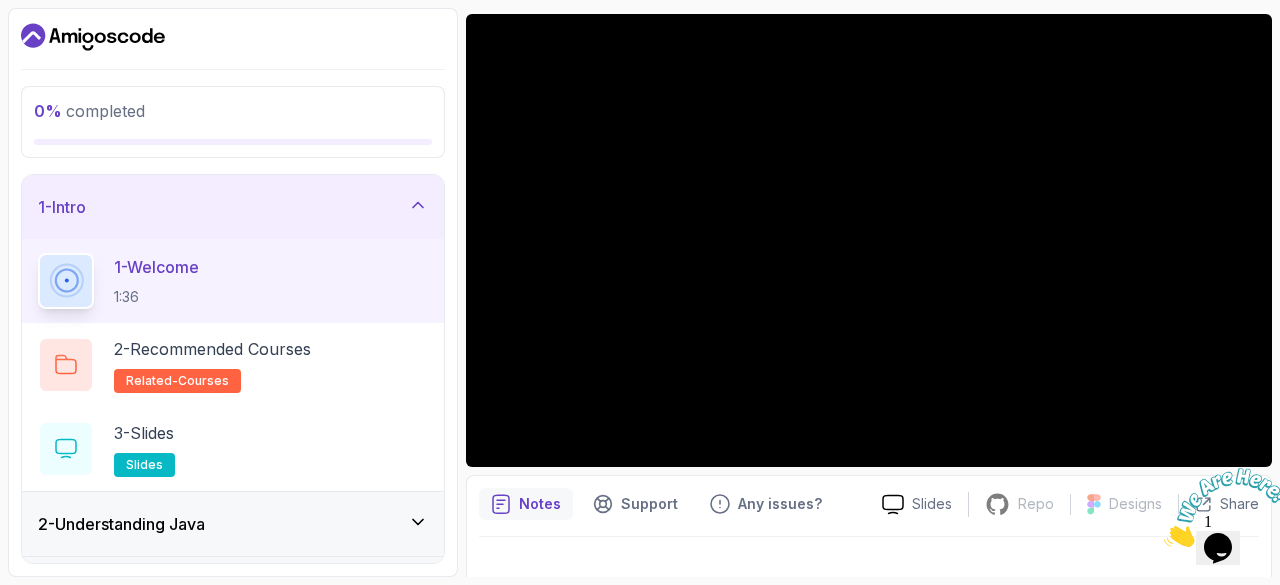 click 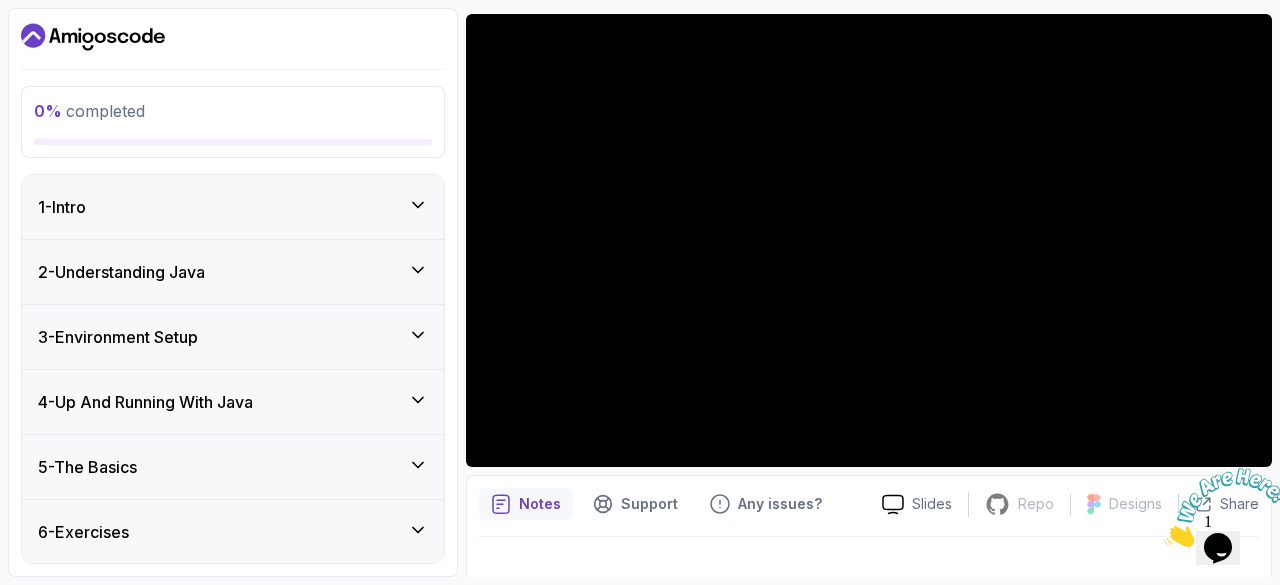 scroll, scrollTop: 61, scrollLeft: 0, axis: vertical 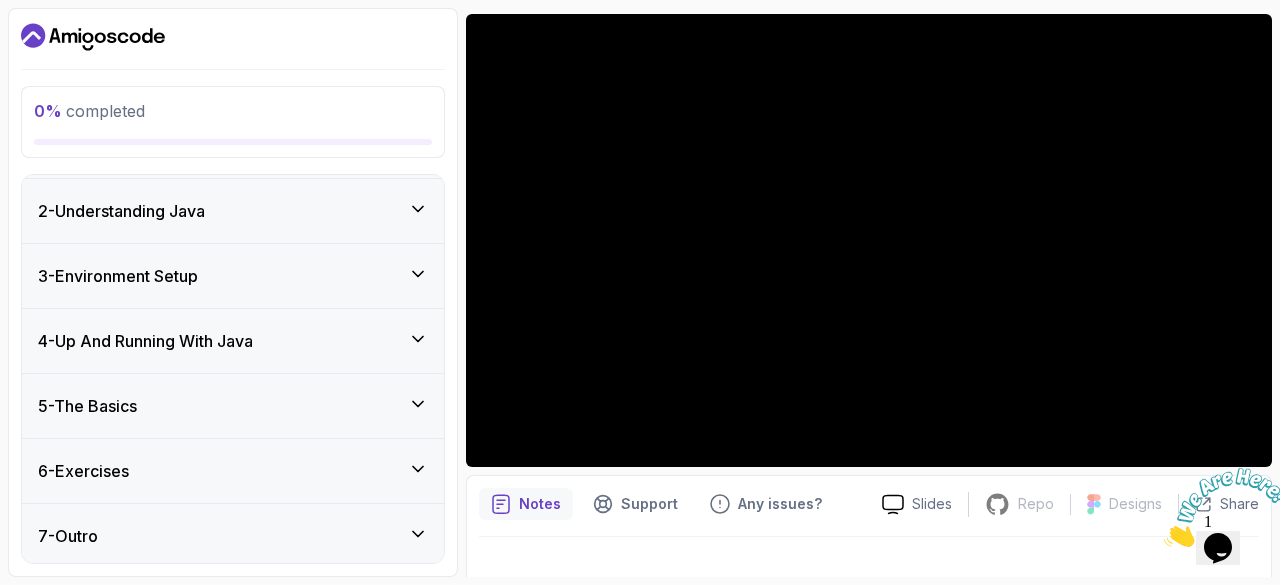 click at bounding box center [869, 565] 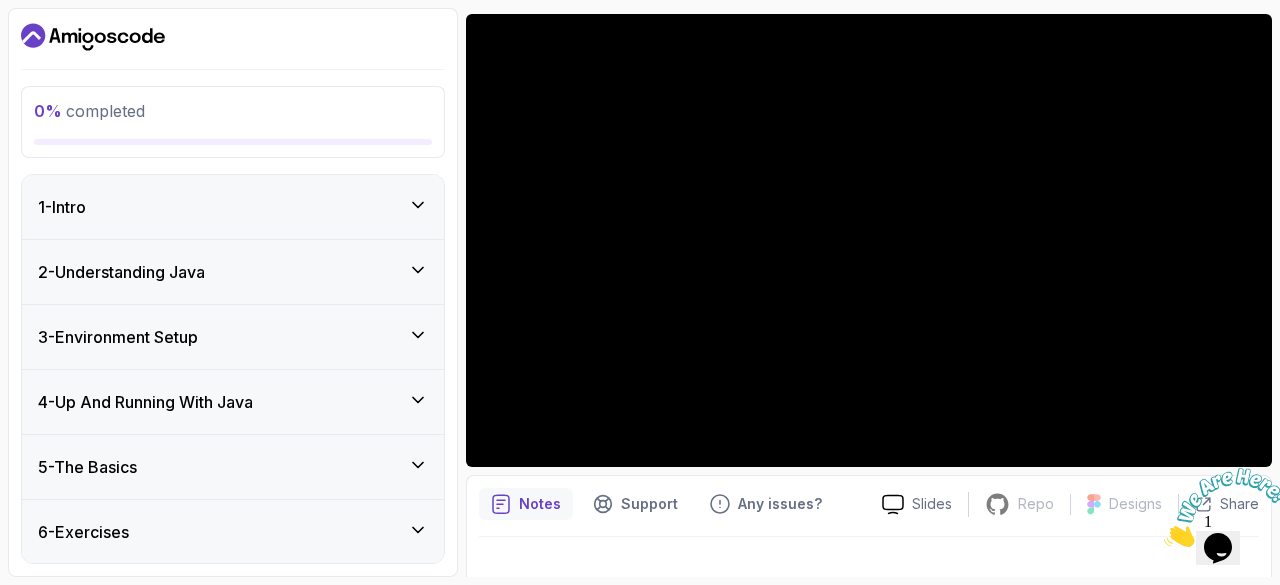 scroll, scrollTop: 1, scrollLeft: 0, axis: vertical 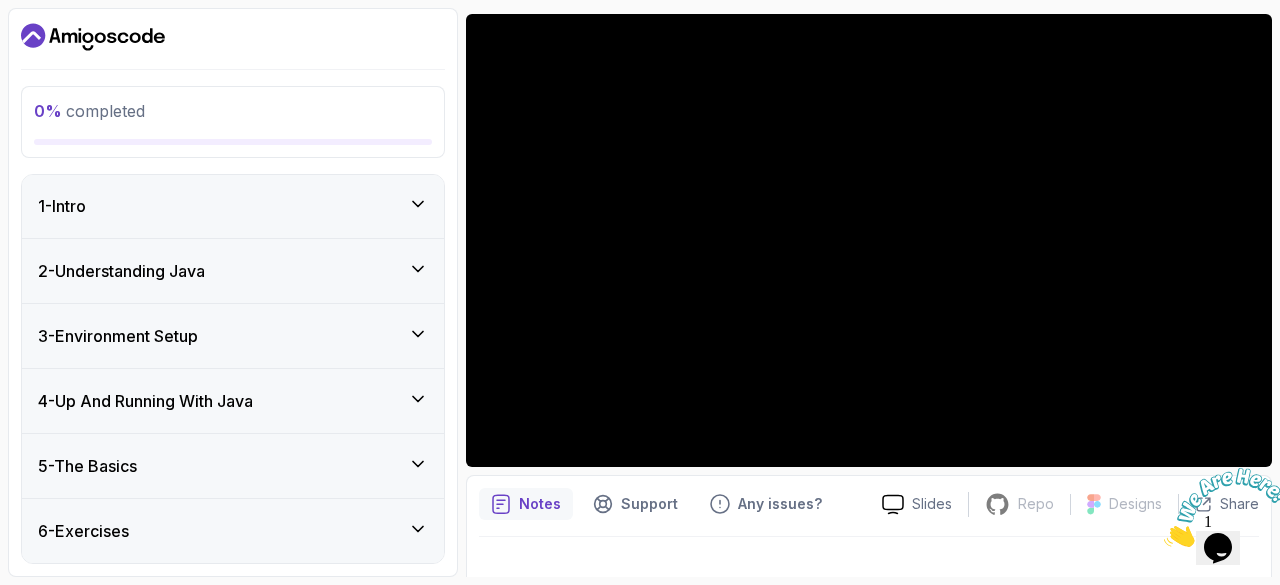 click at bounding box center [869, 565] 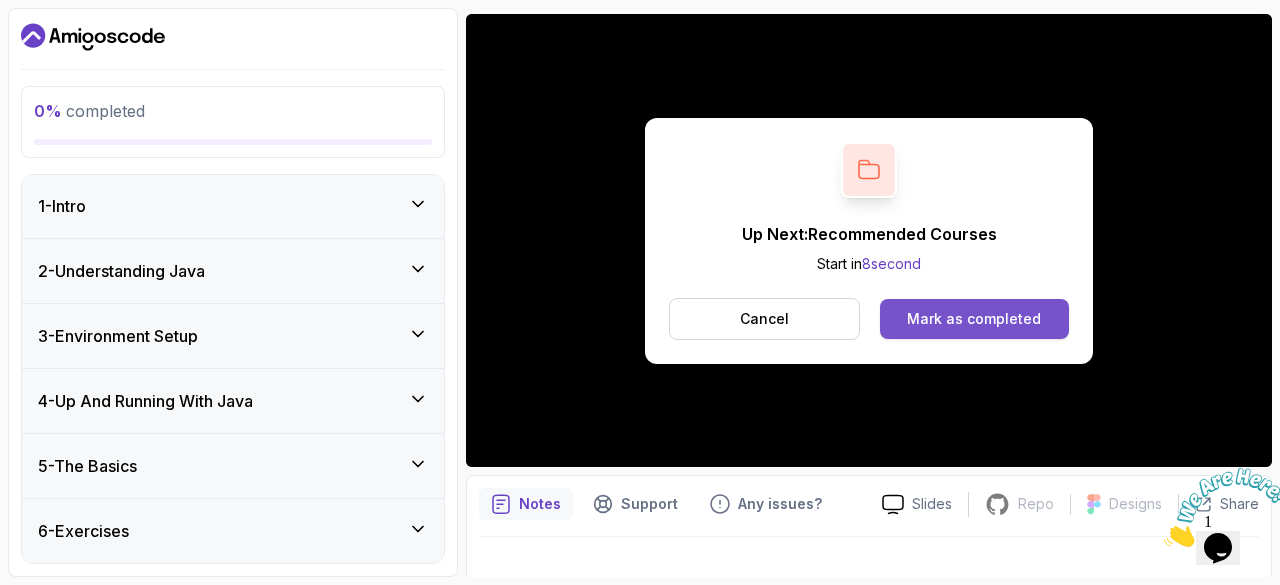 click on "Mark as completed" at bounding box center (974, 319) 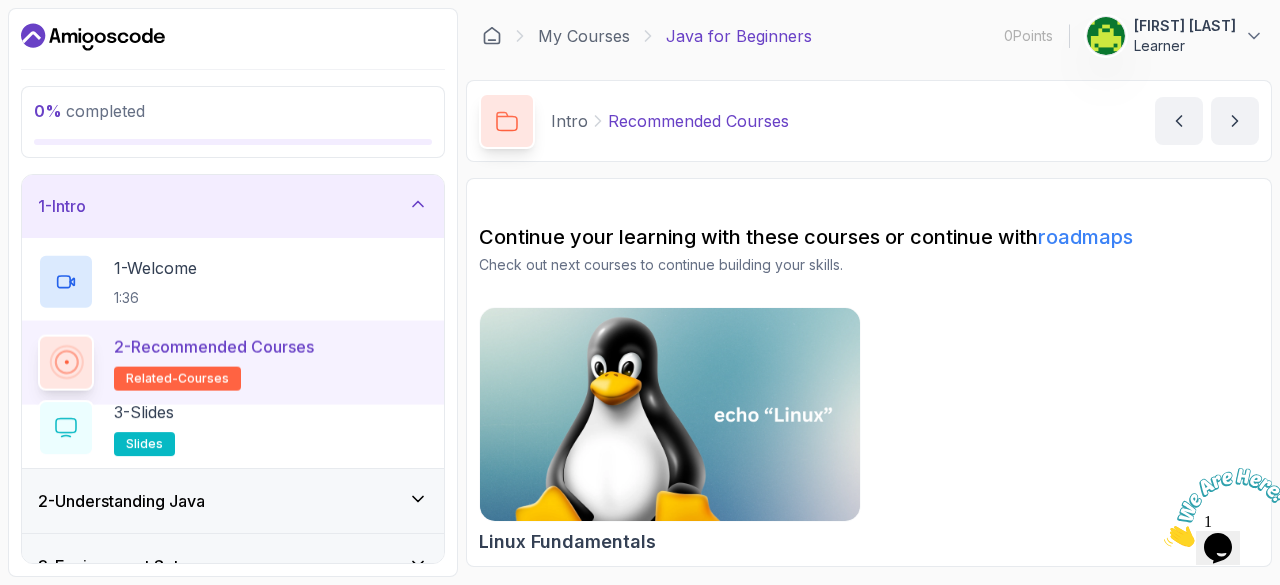 scroll, scrollTop: 0, scrollLeft: 0, axis: both 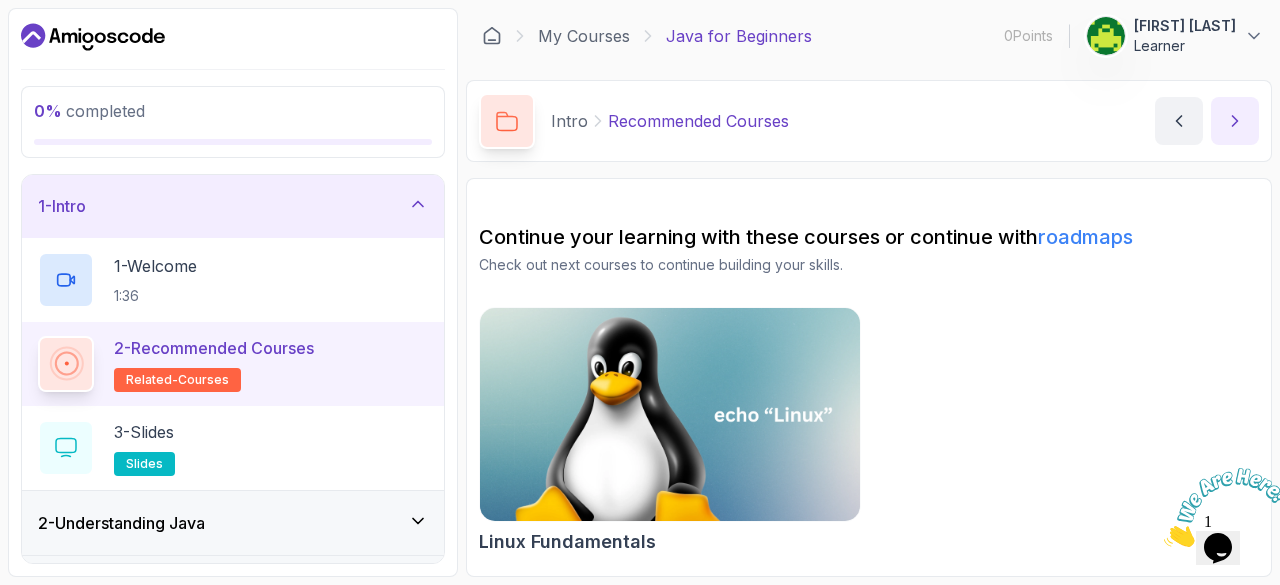 click 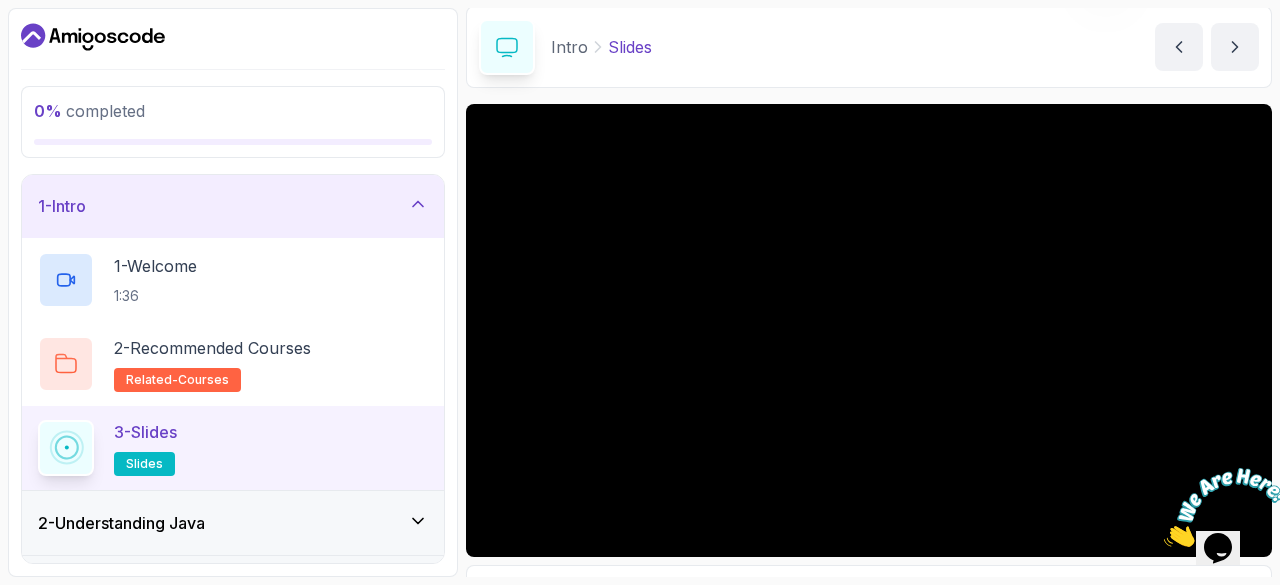 scroll, scrollTop: 75, scrollLeft: 0, axis: vertical 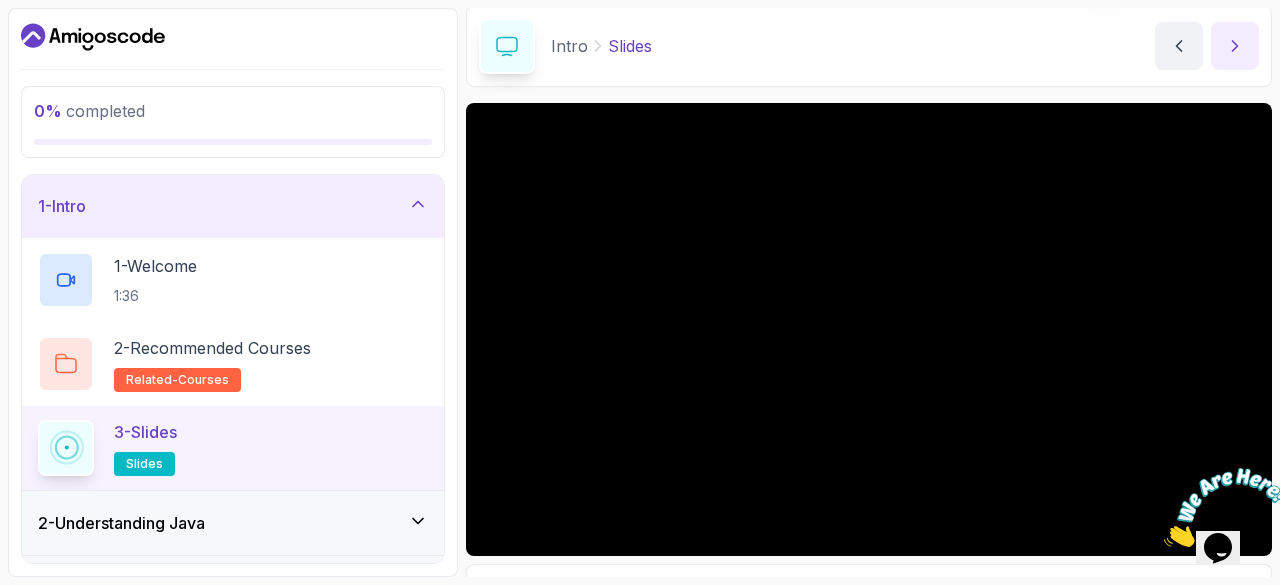 click 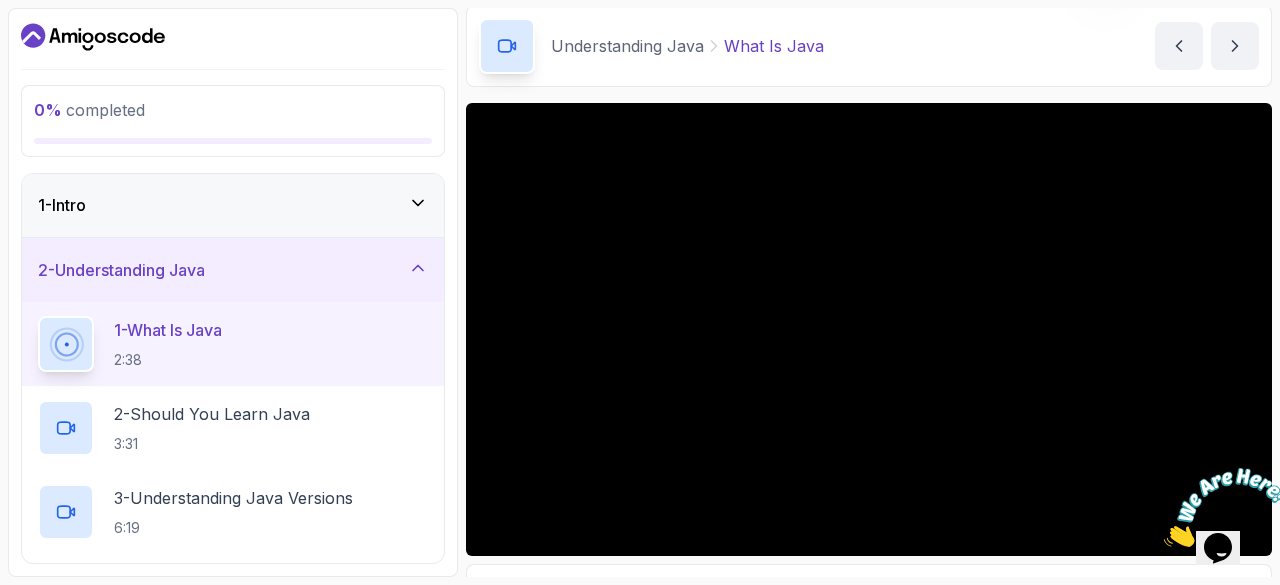 type 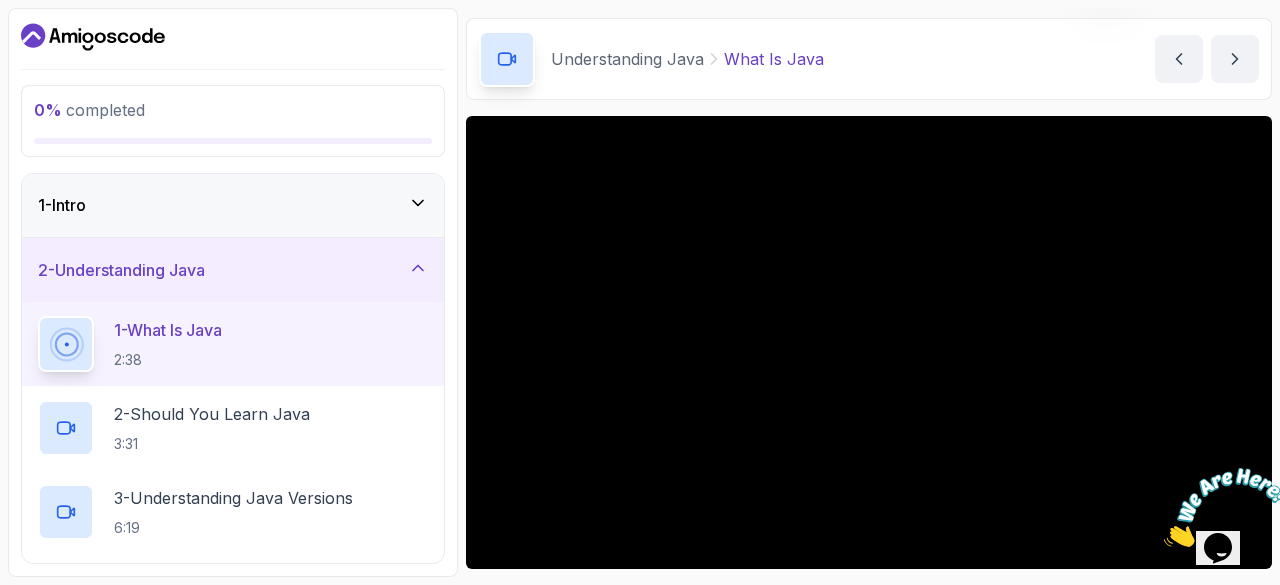 scroll, scrollTop: 63, scrollLeft: 0, axis: vertical 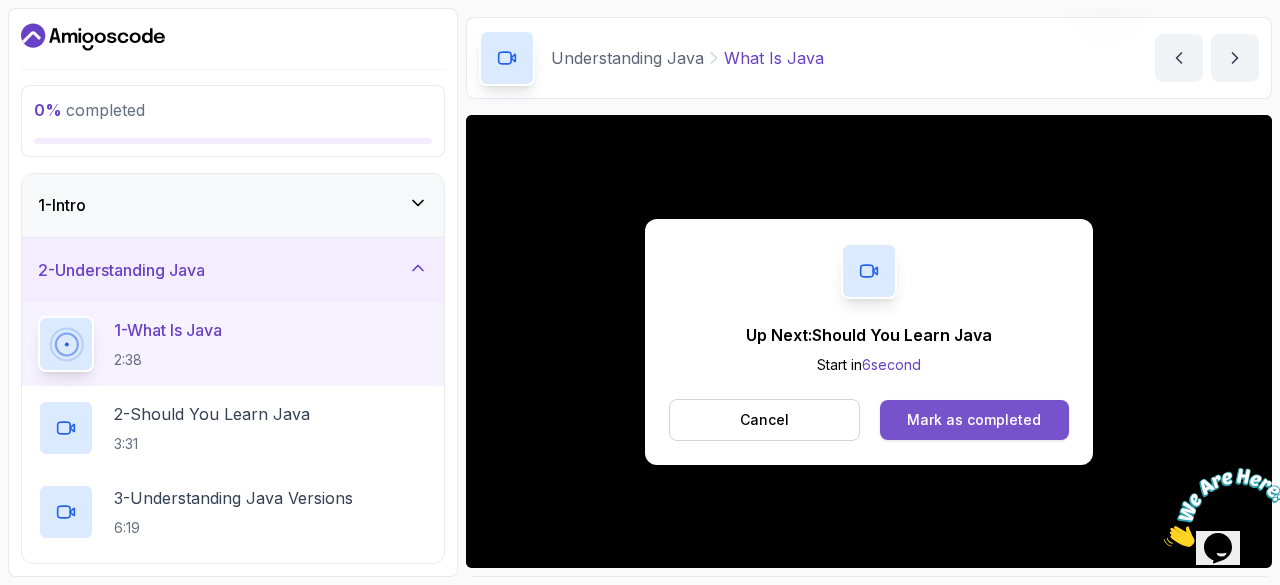click on "Mark as completed" at bounding box center [974, 420] 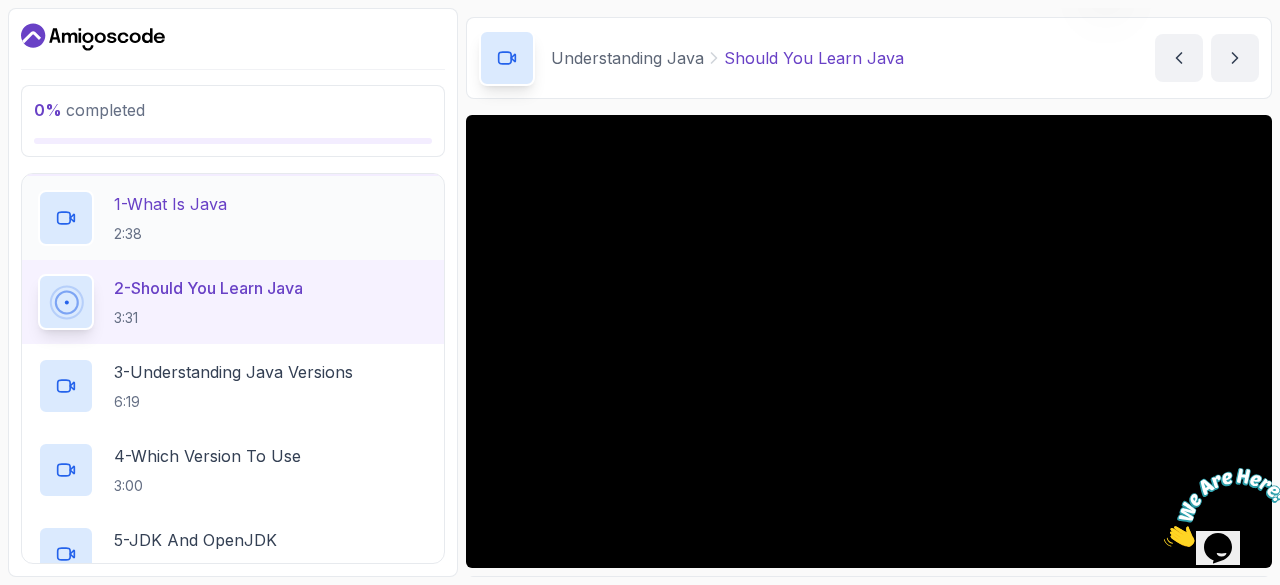 scroll, scrollTop: 125, scrollLeft: 0, axis: vertical 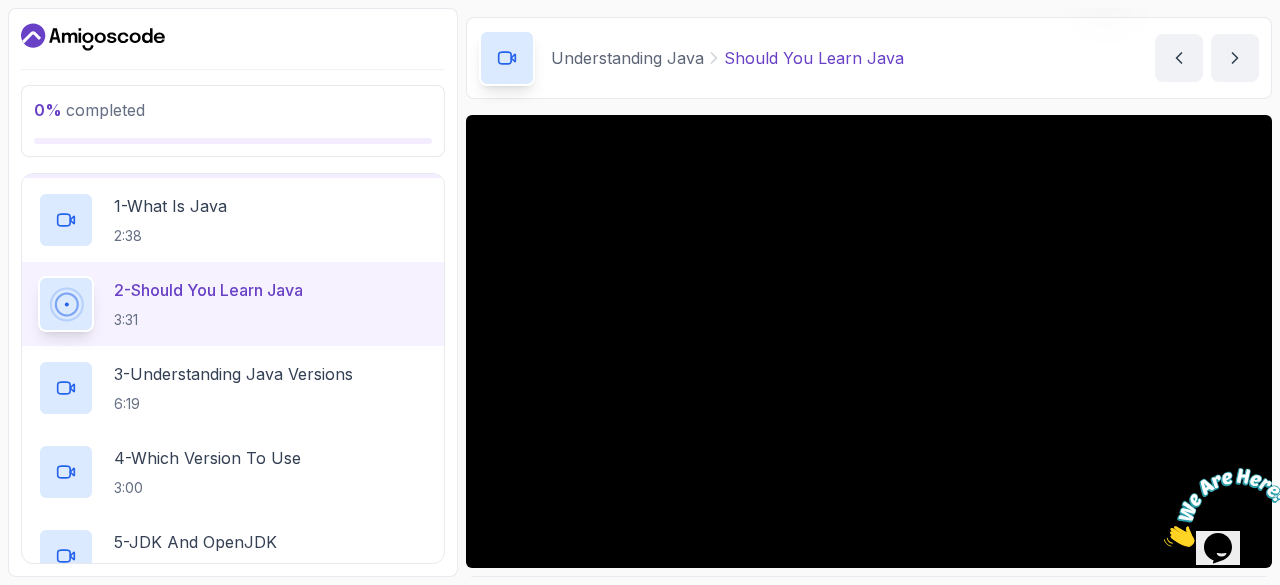 click at bounding box center (1164, 541) 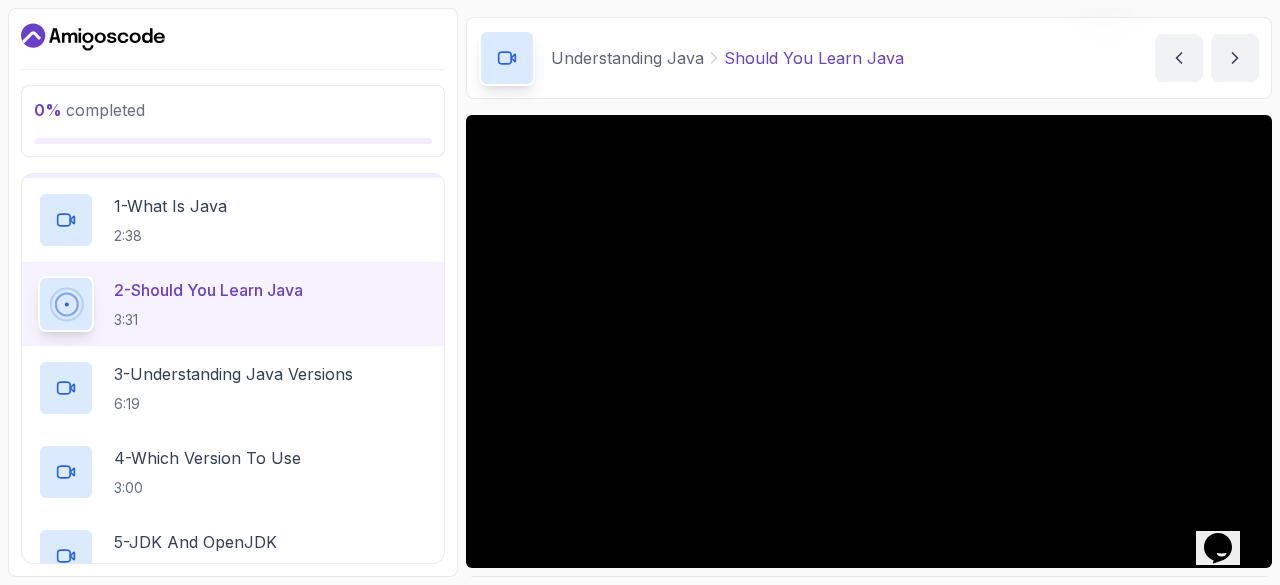 scroll, scrollTop: 192, scrollLeft: 0, axis: vertical 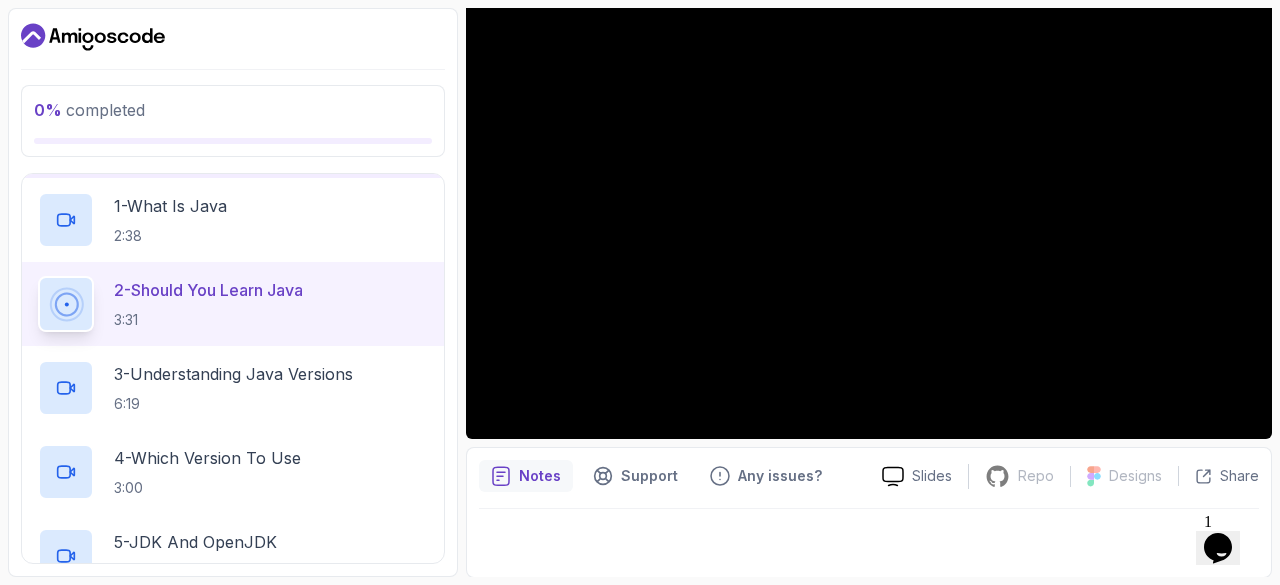 click at bounding box center [869, 537] 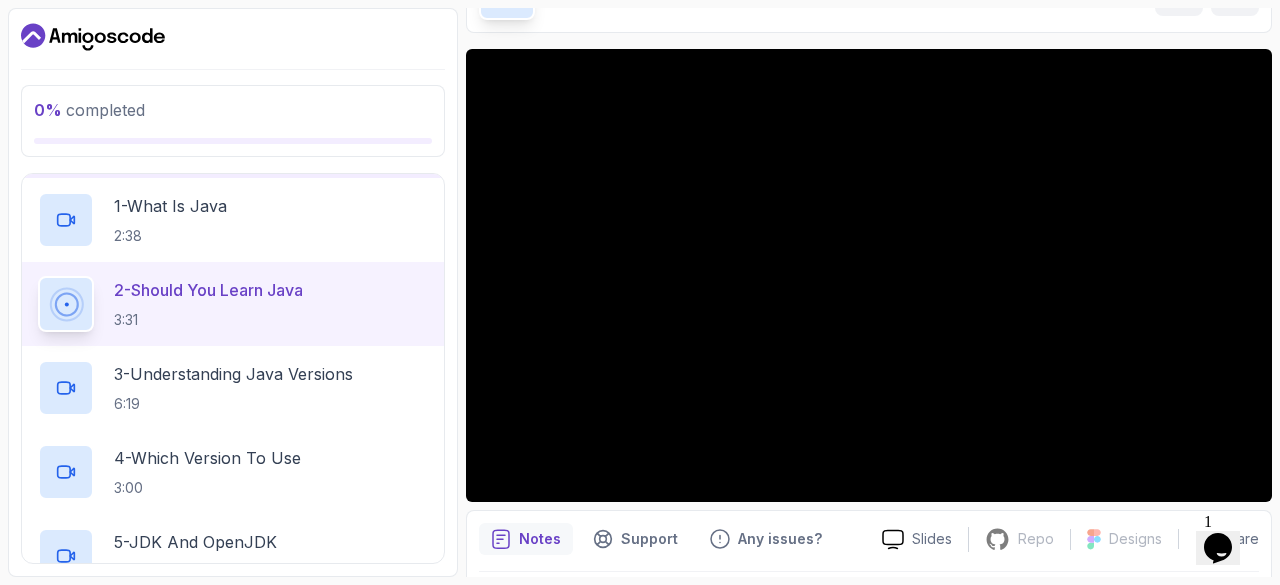 scroll, scrollTop: 137, scrollLeft: 0, axis: vertical 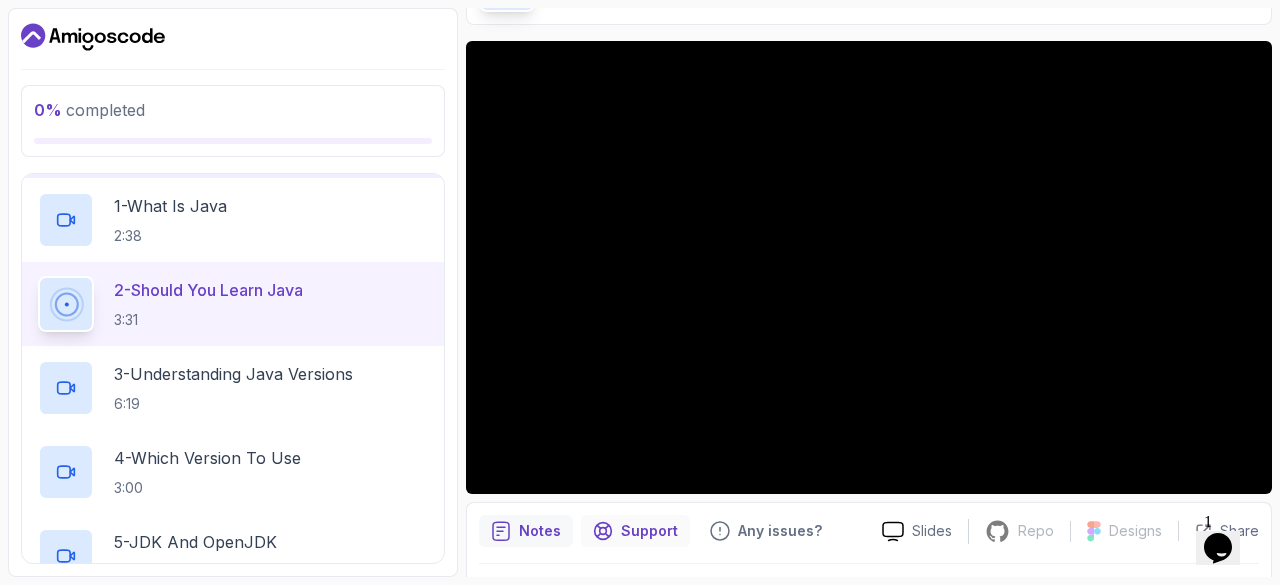 click on "Support" at bounding box center [649, 531] 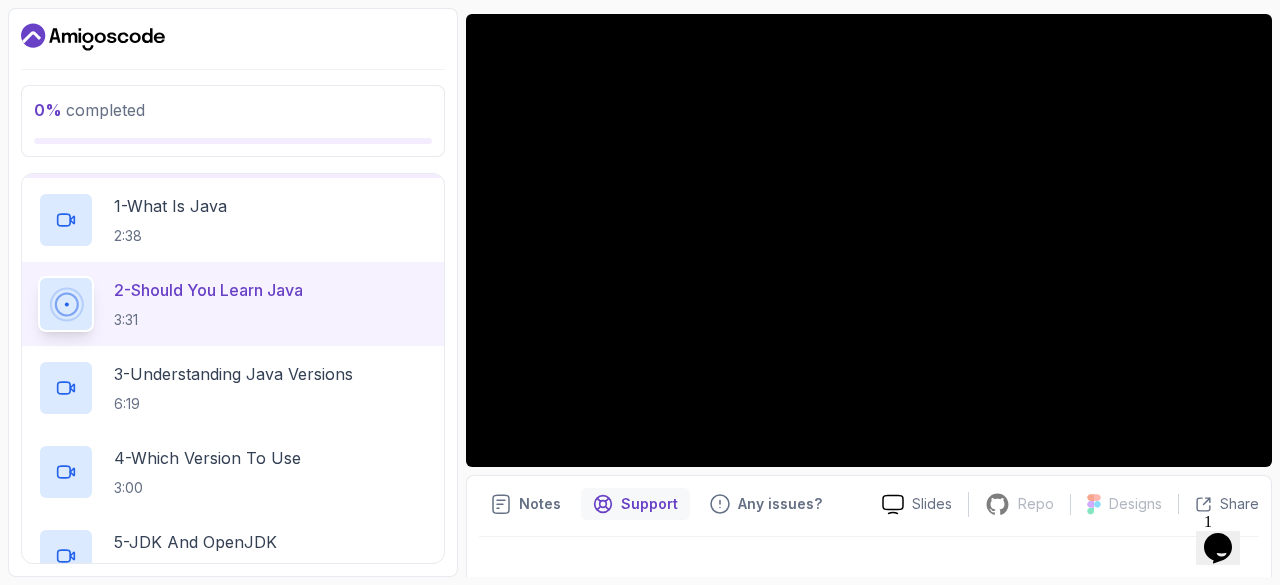 scroll, scrollTop: 163, scrollLeft: 0, axis: vertical 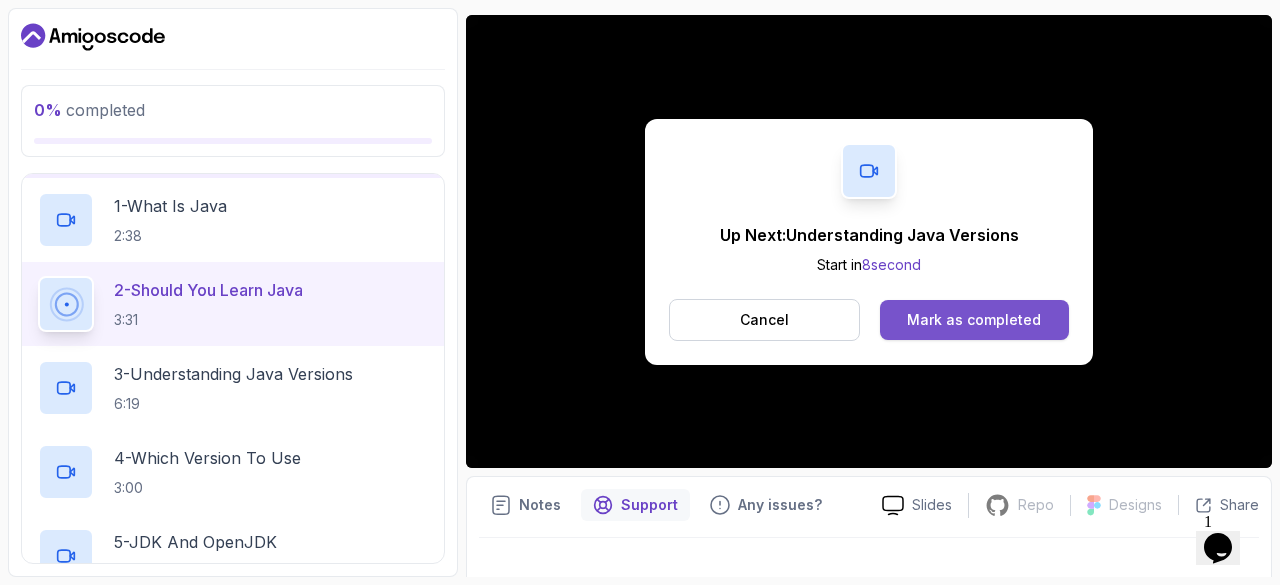 click on "Mark as completed" at bounding box center [974, 320] 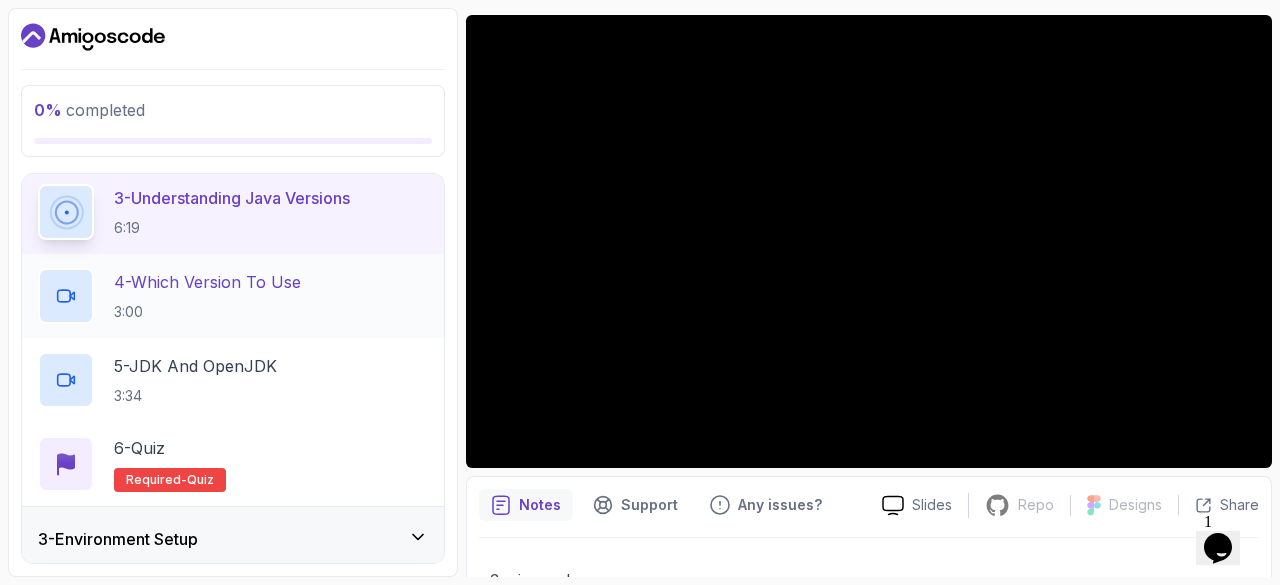 scroll, scrollTop: 565, scrollLeft: 0, axis: vertical 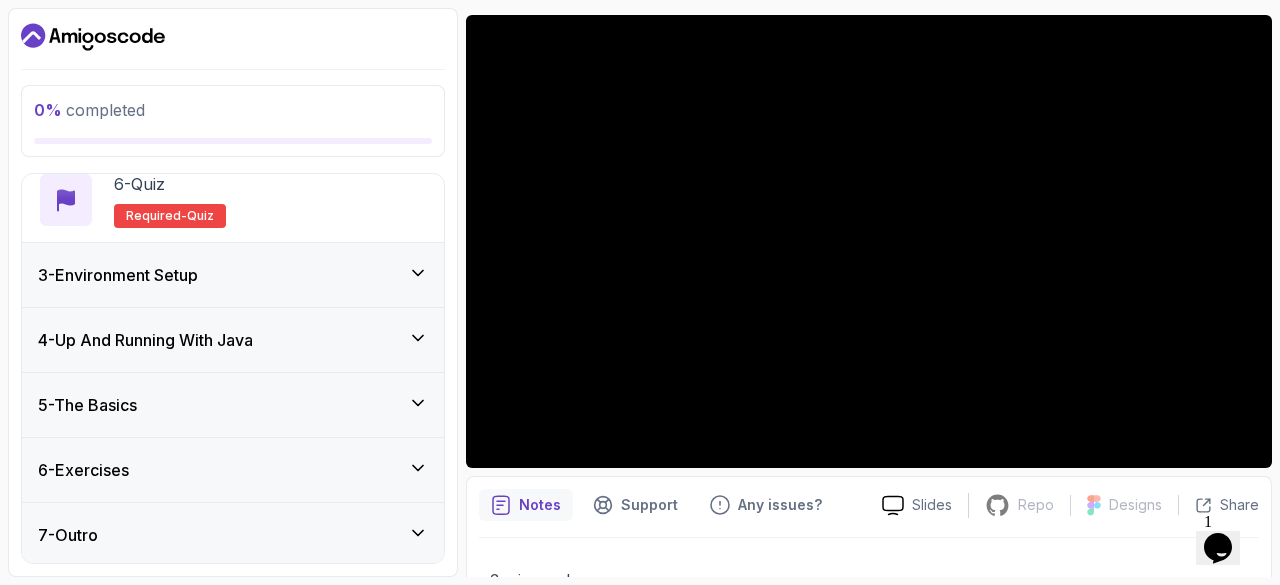 click on "3  -  Environment Setup" at bounding box center (233, 275) 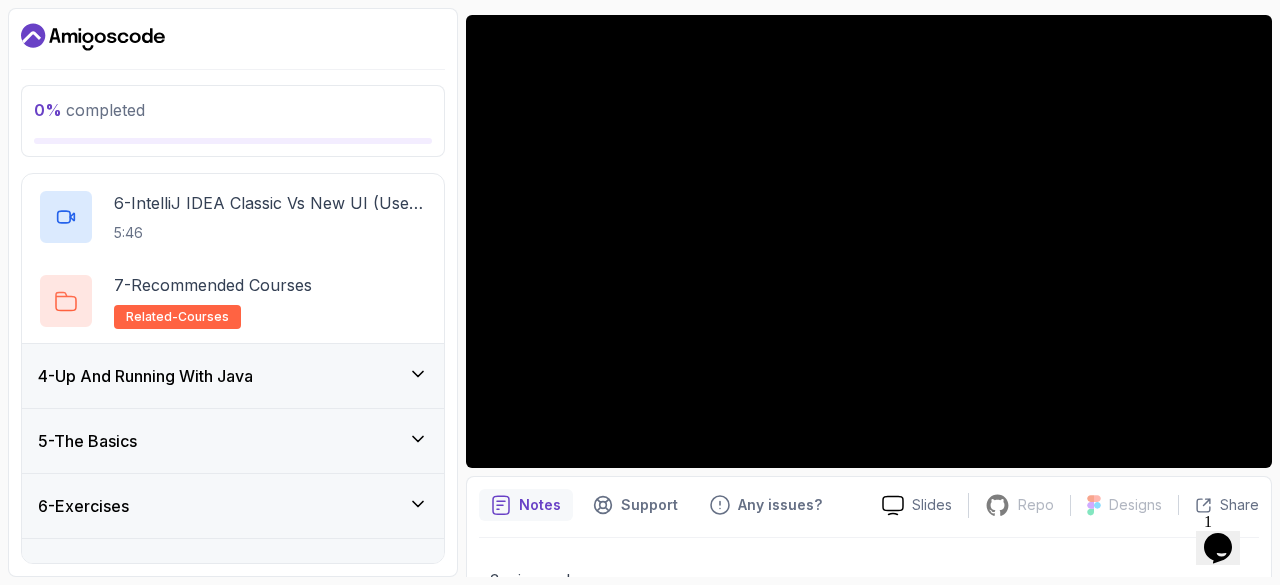 scroll, scrollTop: 615, scrollLeft: 0, axis: vertical 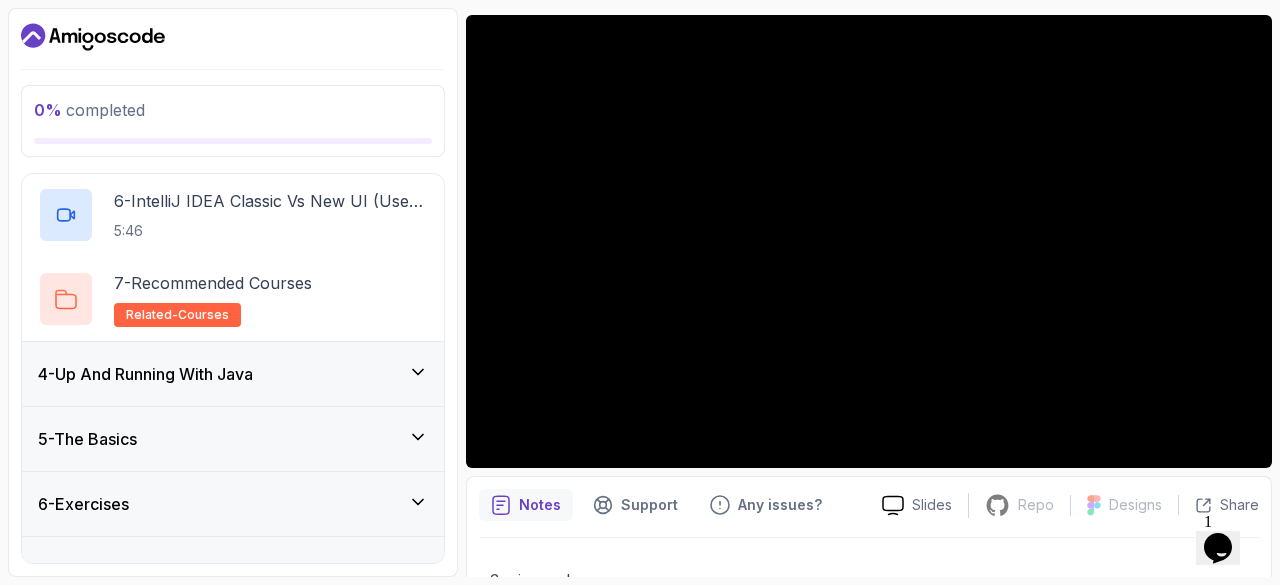 click 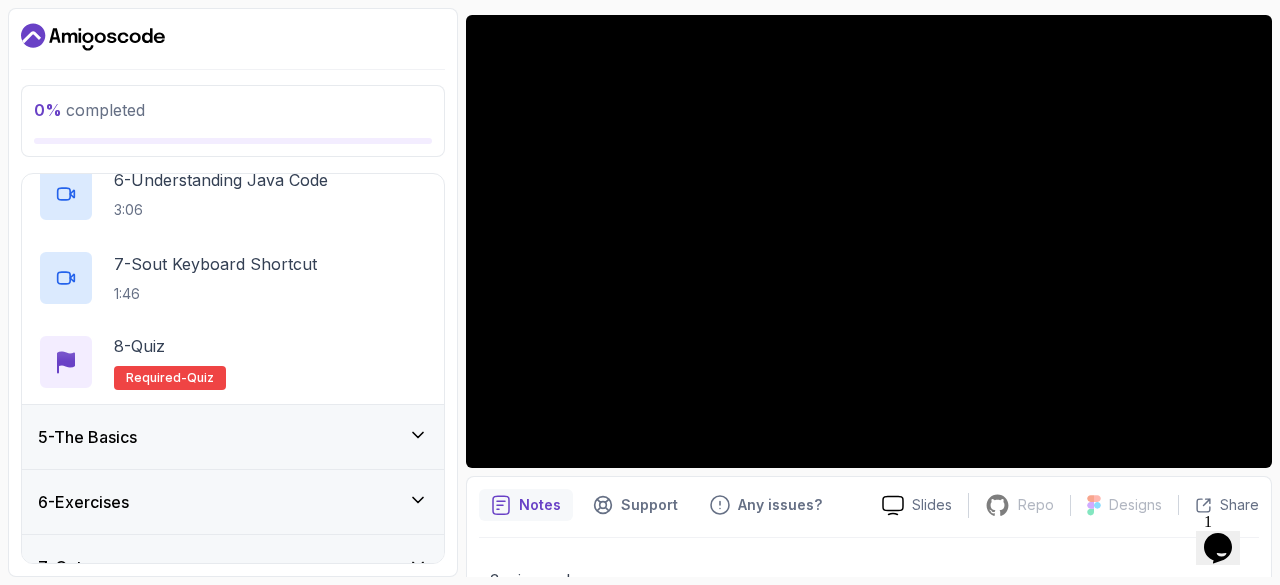 scroll, scrollTop: 703, scrollLeft: 0, axis: vertical 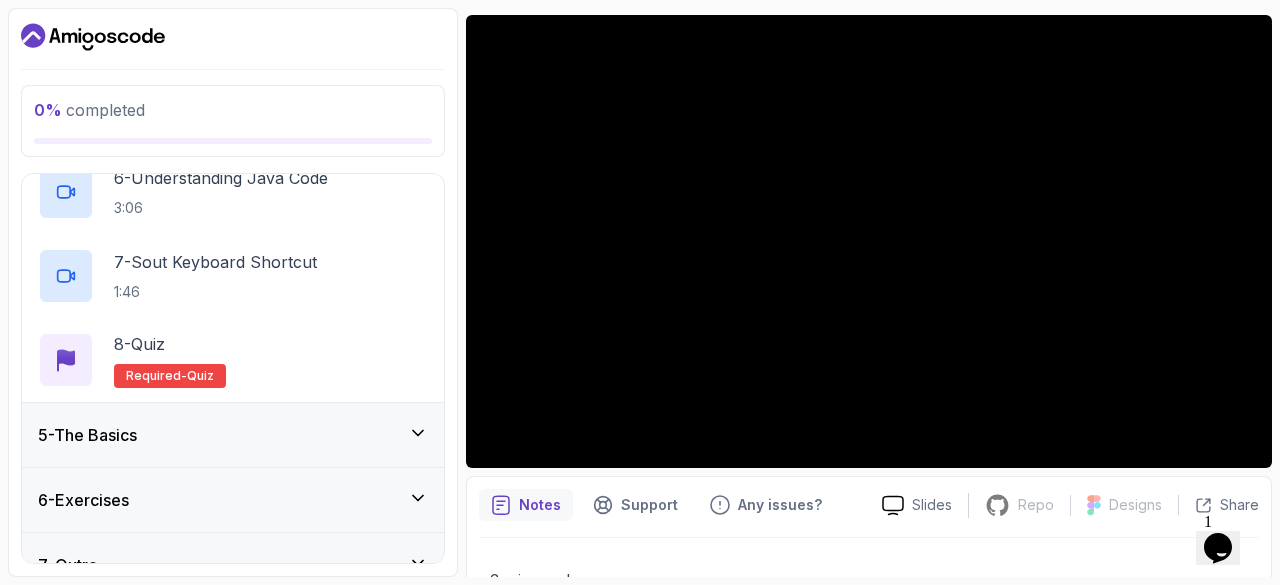 click on "5  -  The Basics" at bounding box center (233, 435) 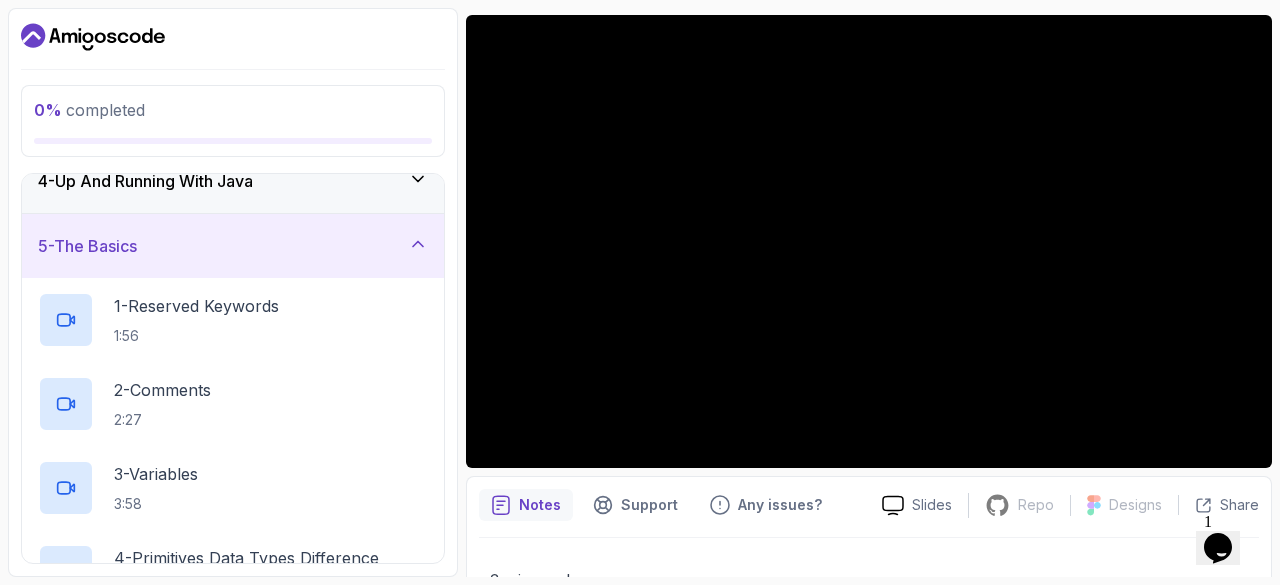 scroll, scrollTop: 218, scrollLeft: 0, axis: vertical 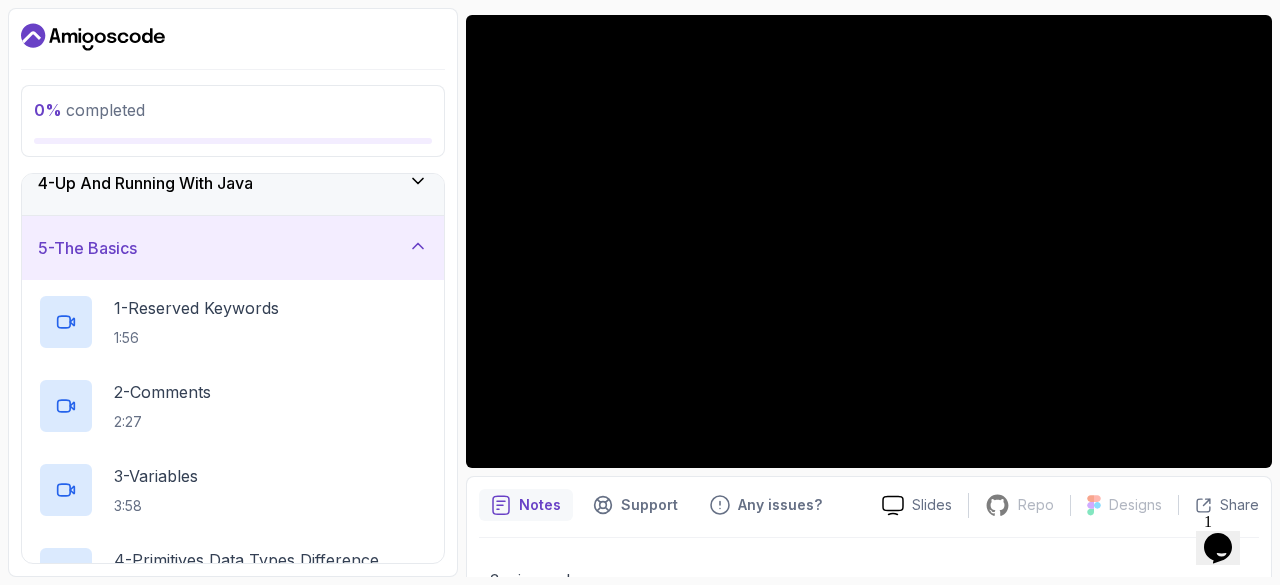 click 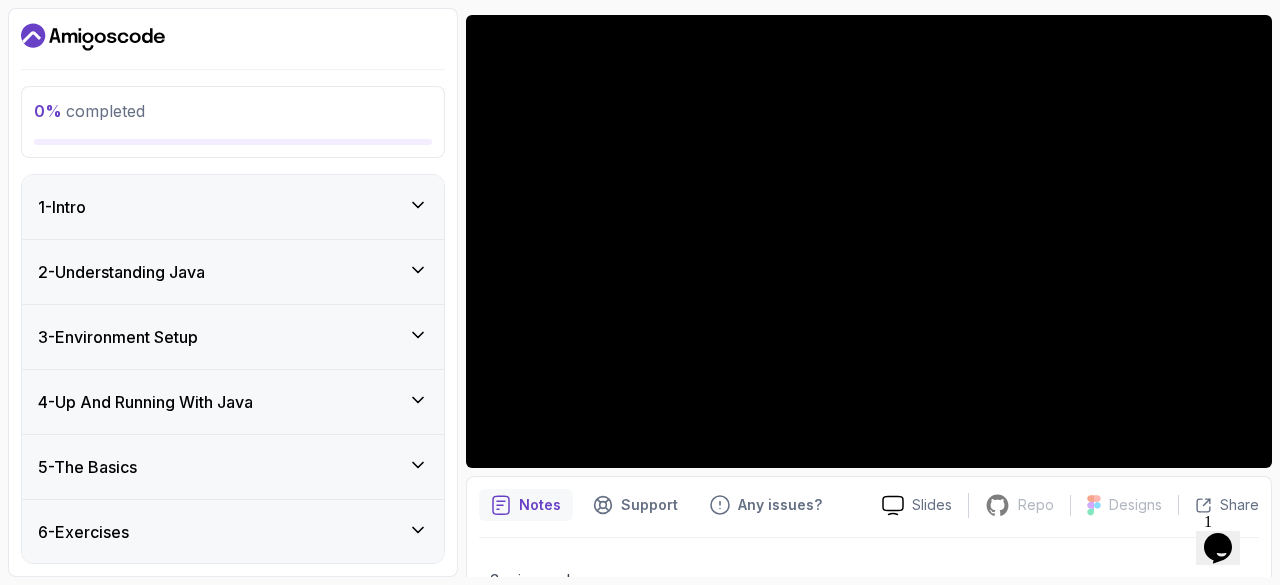 scroll, scrollTop: 1, scrollLeft: 0, axis: vertical 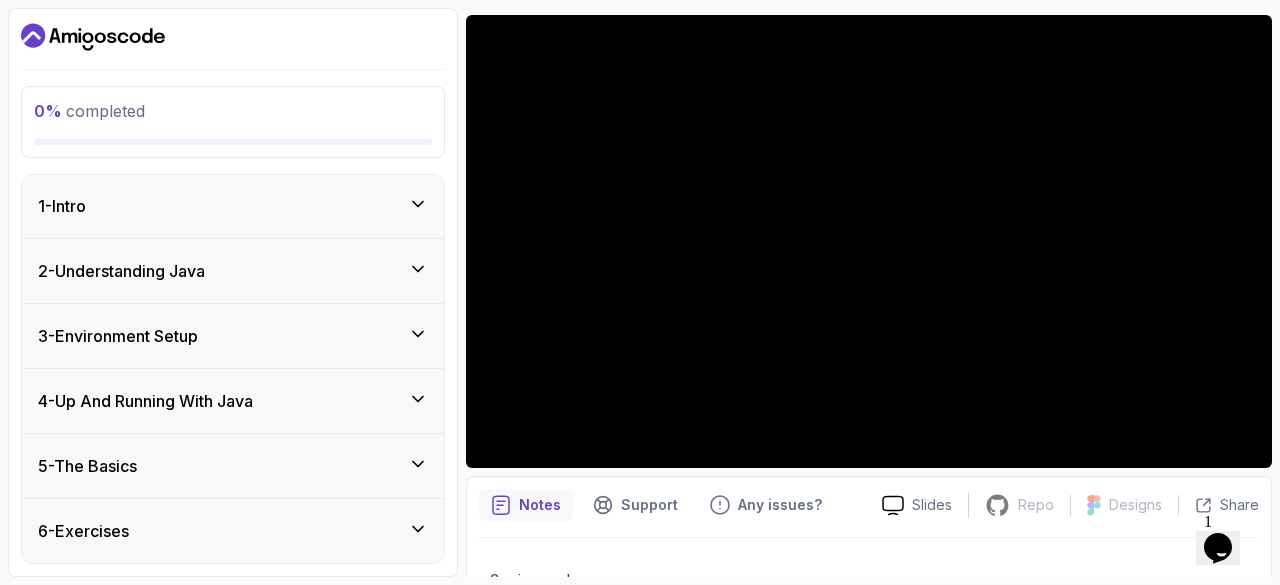 click on "2  -  Understanding Java" at bounding box center (233, 271) 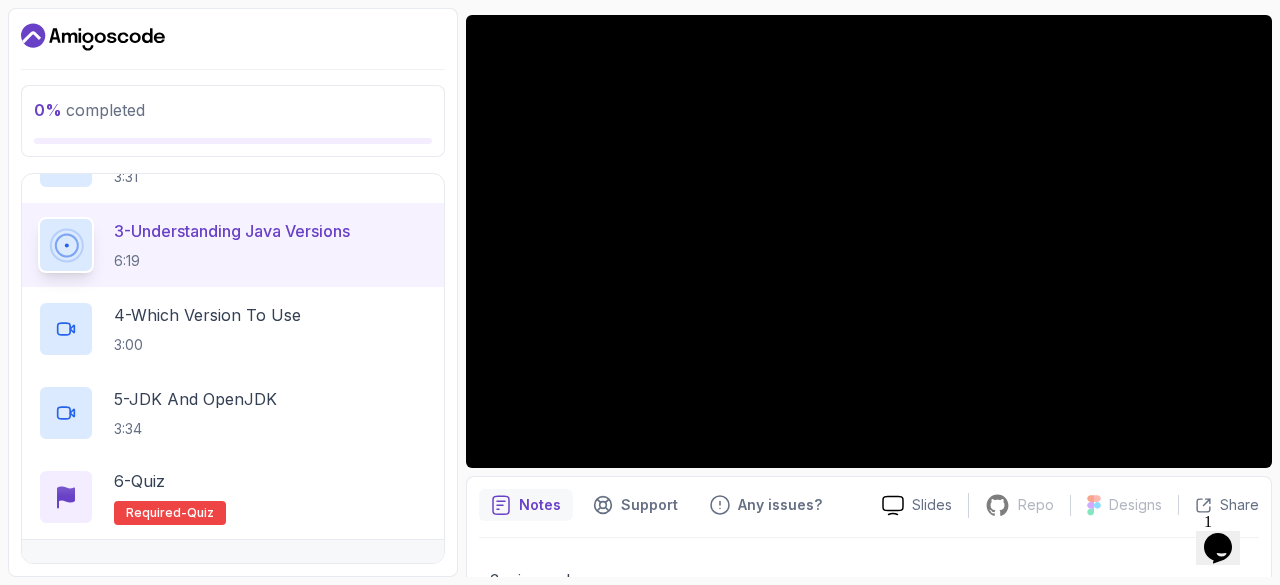 scroll, scrollTop: 269, scrollLeft: 0, axis: vertical 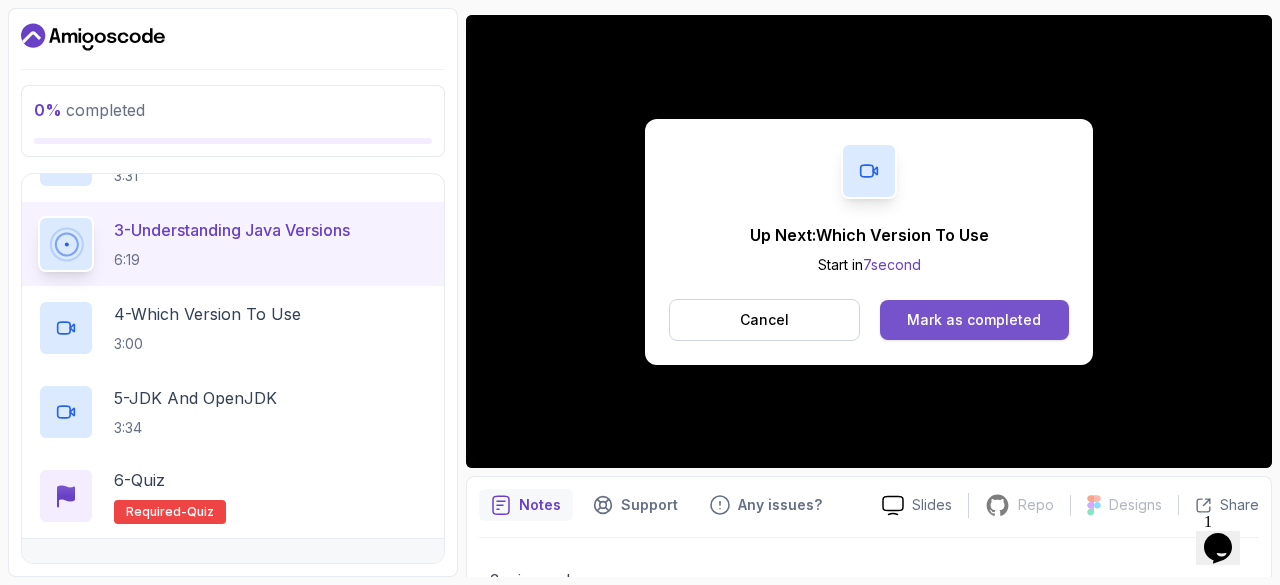 click on "Mark as completed" at bounding box center (974, 320) 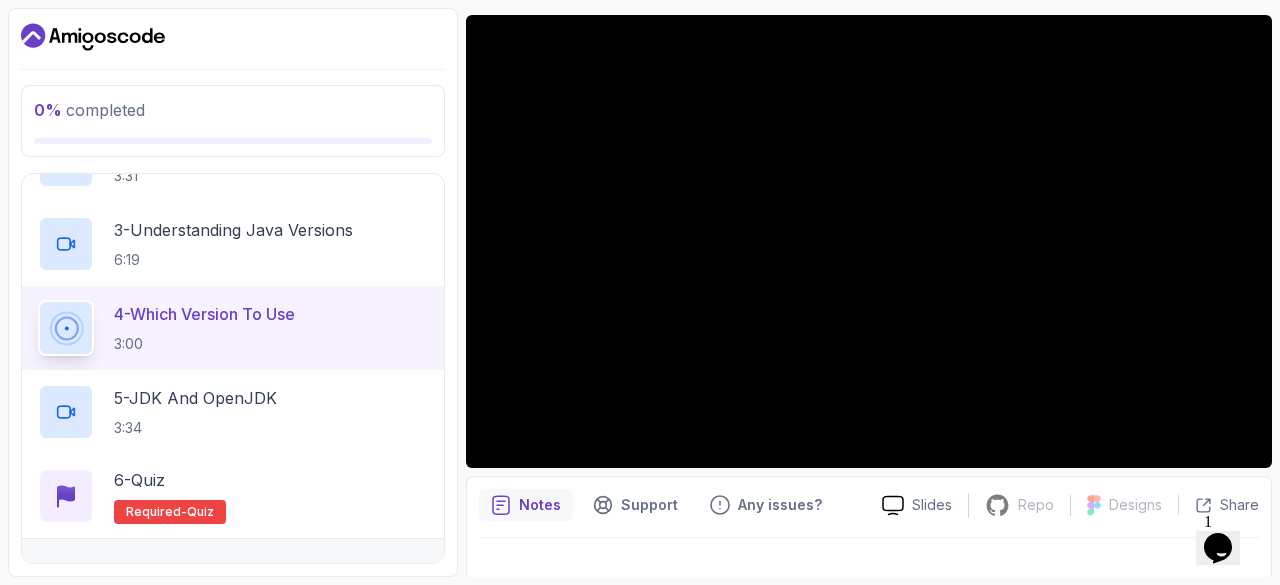 click at bounding box center [869, 566] 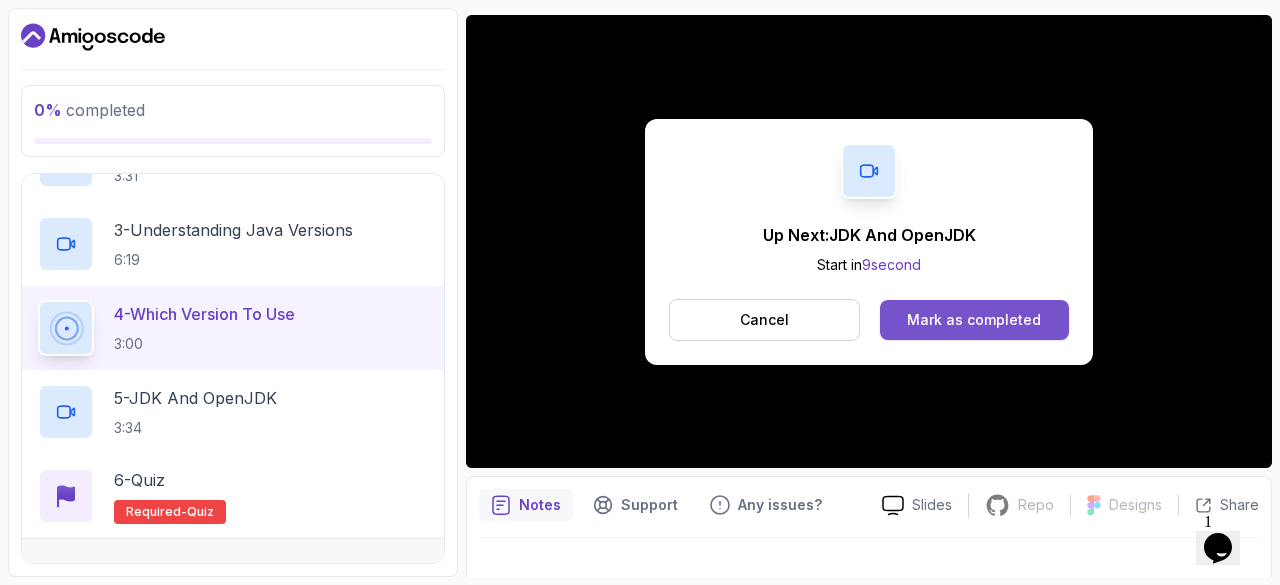 click on "Mark as completed" at bounding box center [974, 320] 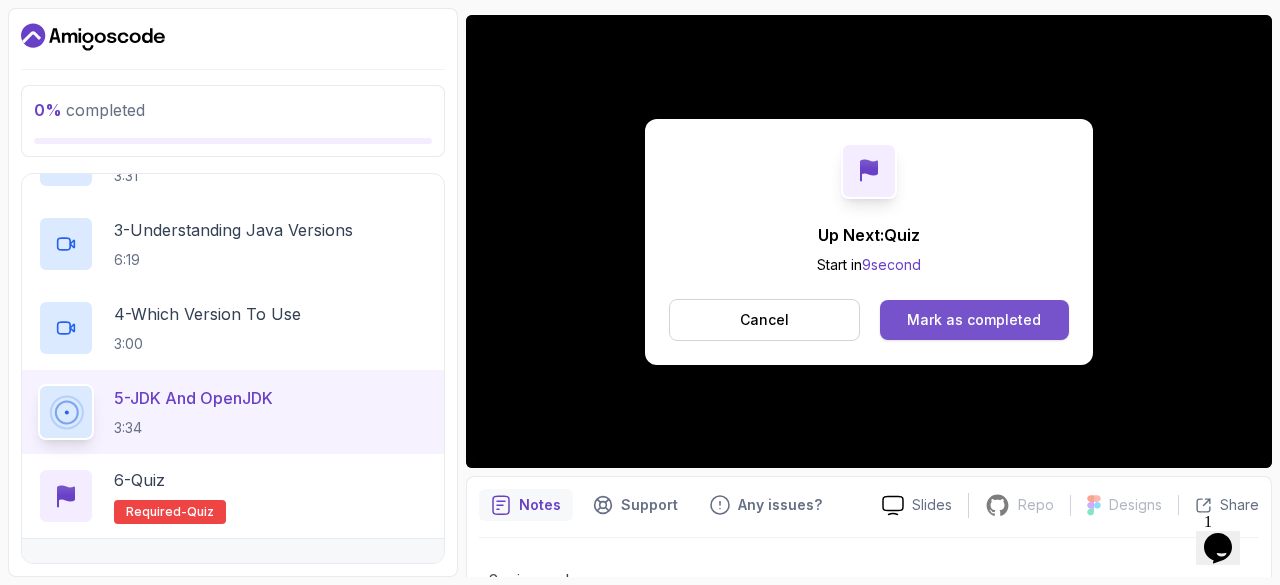 click on "Mark as completed" at bounding box center [974, 320] 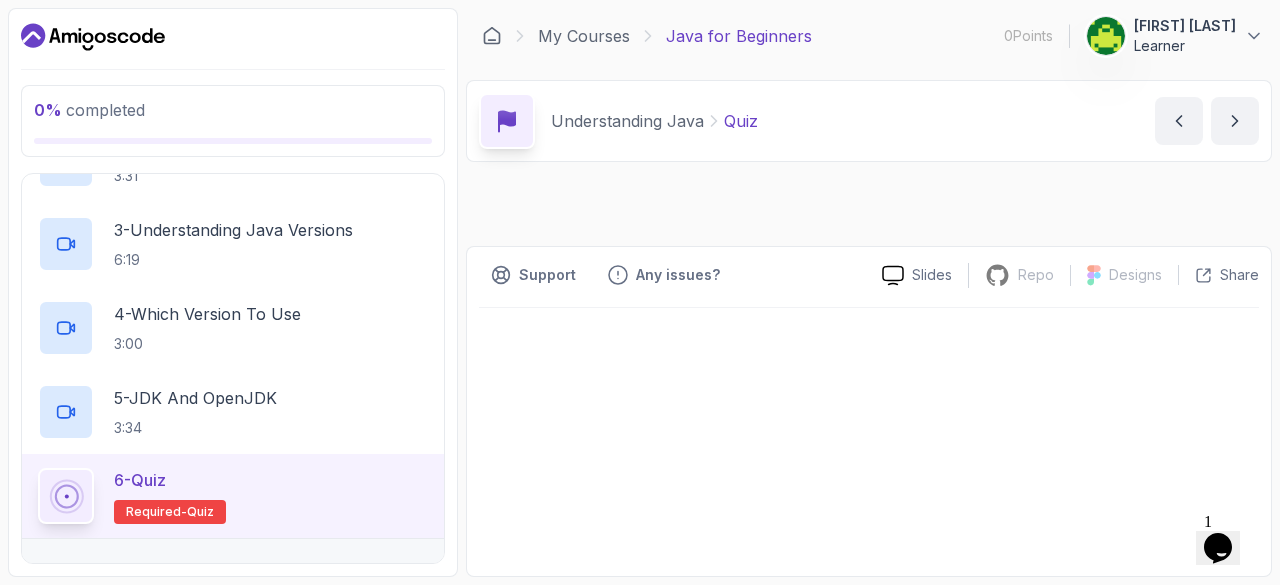 scroll, scrollTop: 0, scrollLeft: 0, axis: both 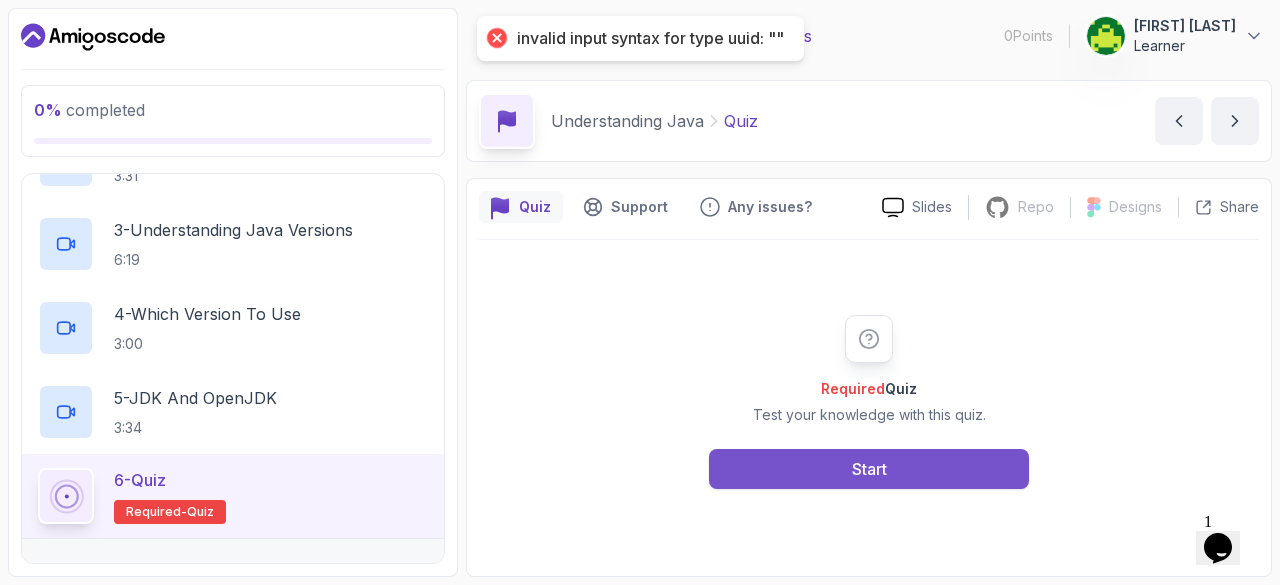 click on "Start" at bounding box center [869, 469] 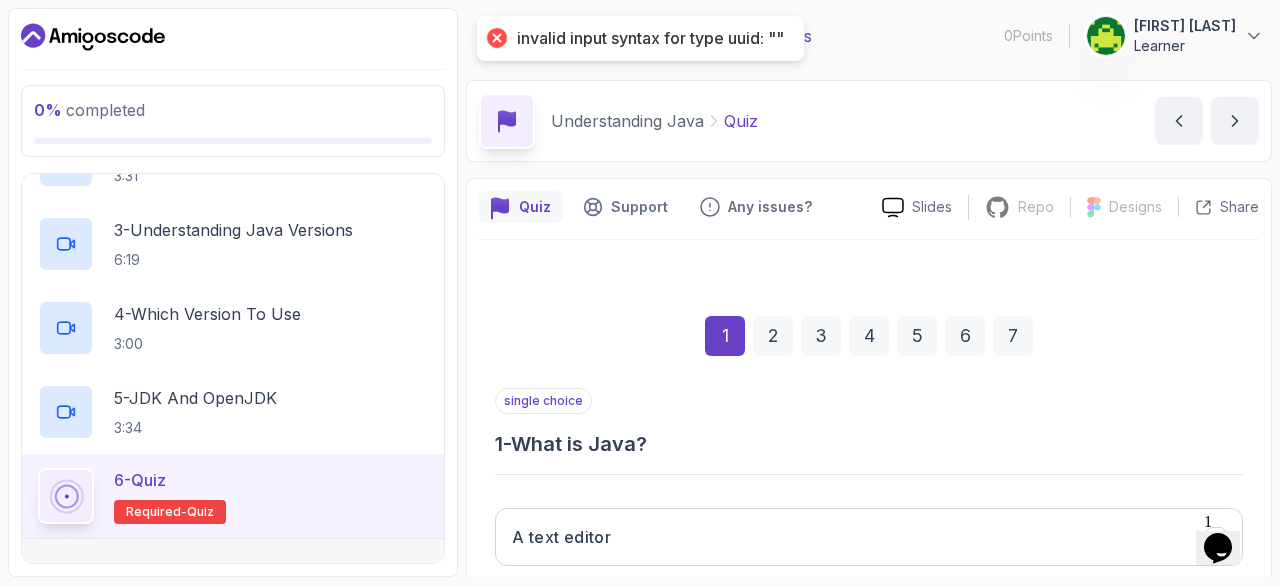 scroll, scrollTop: 335, scrollLeft: 0, axis: vertical 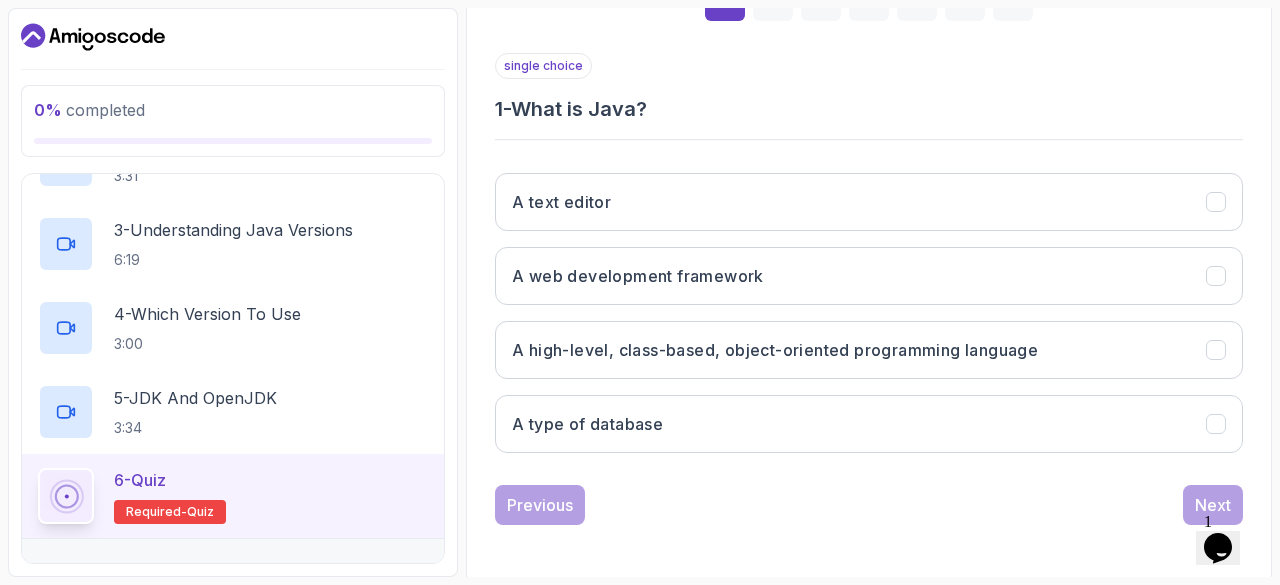click on "A high-level, class-based, object-oriented programming language" at bounding box center [869, 350] 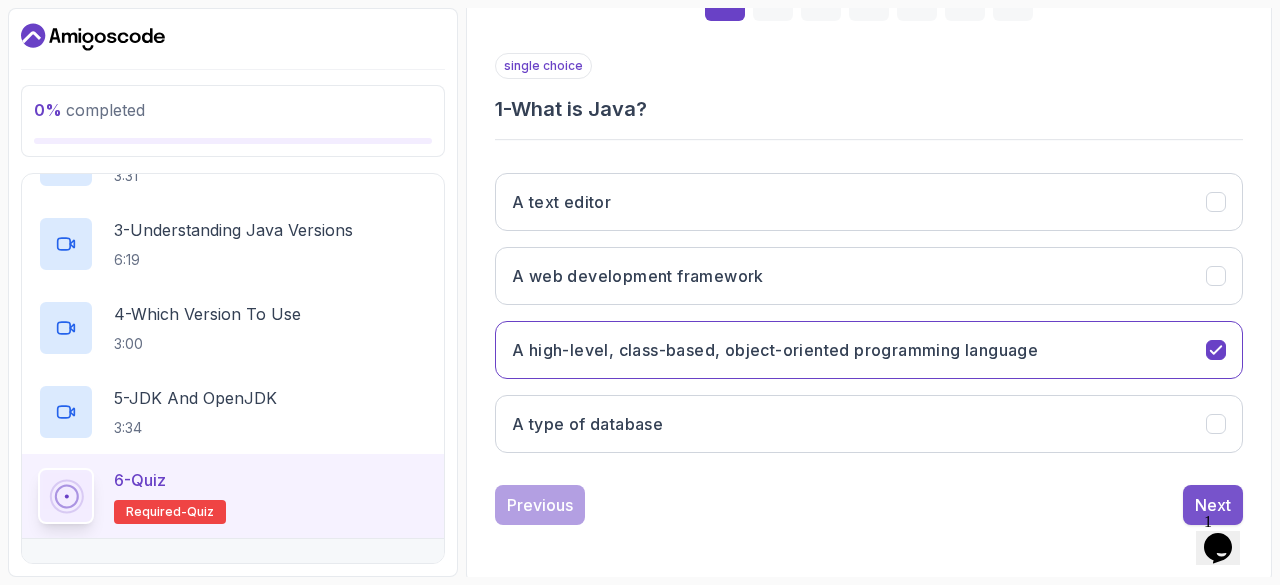 click on "Next" at bounding box center (1213, 505) 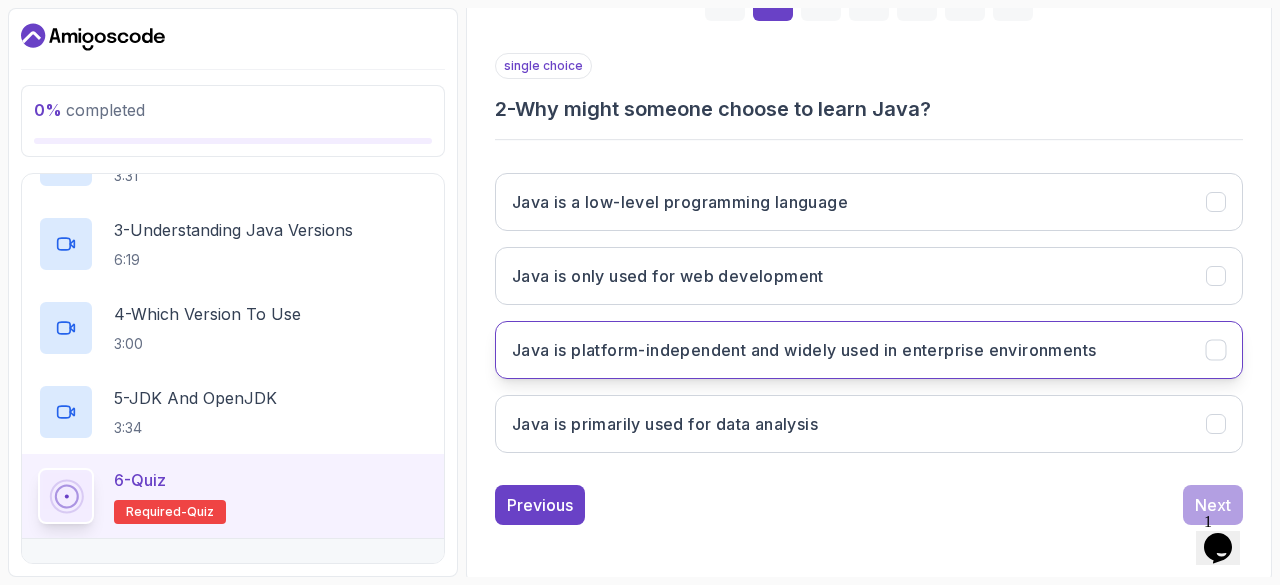 click on "Java is platform-independent and widely used in enterprise environments" at bounding box center [804, 350] 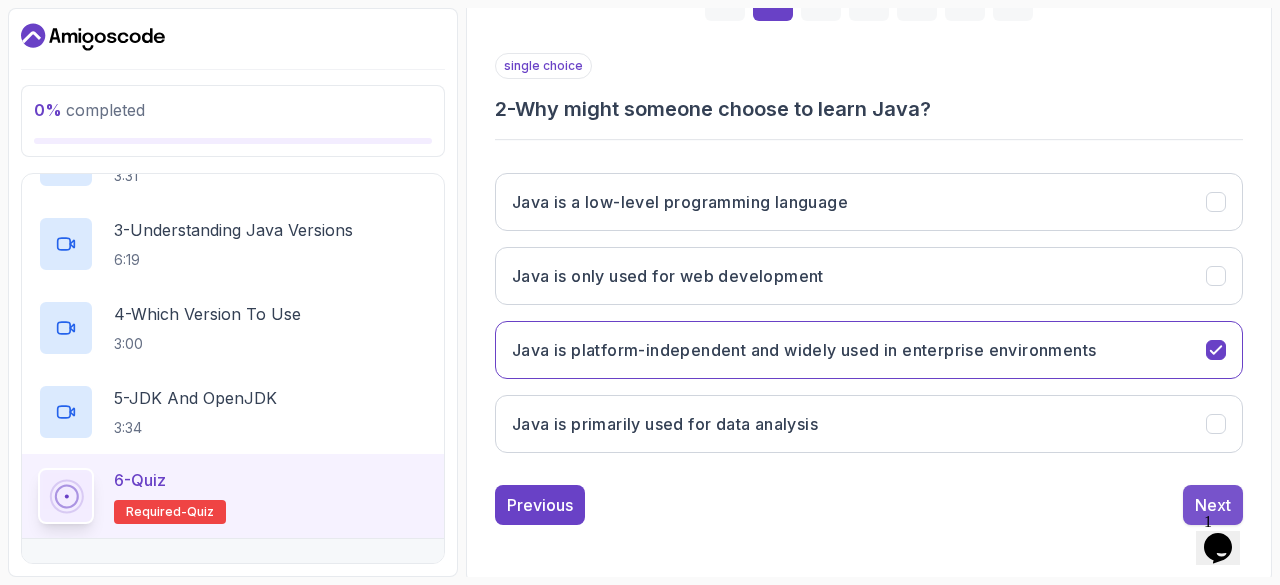 click on "Next" at bounding box center [1213, 505] 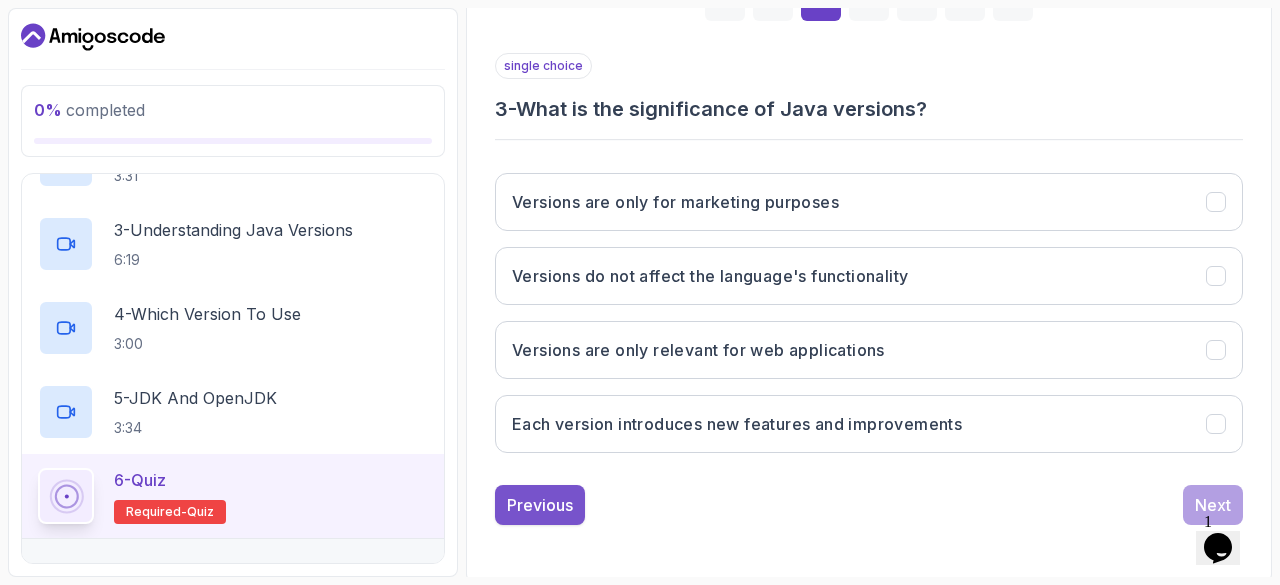click on "Previous" at bounding box center (540, 505) 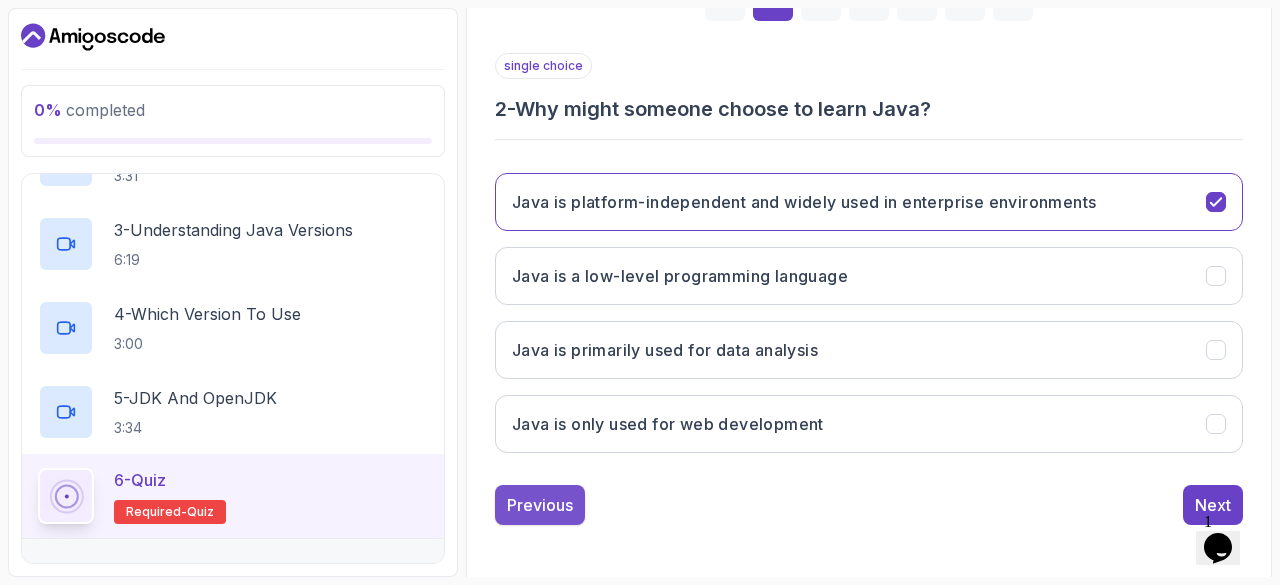 click on "Previous" at bounding box center (540, 505) 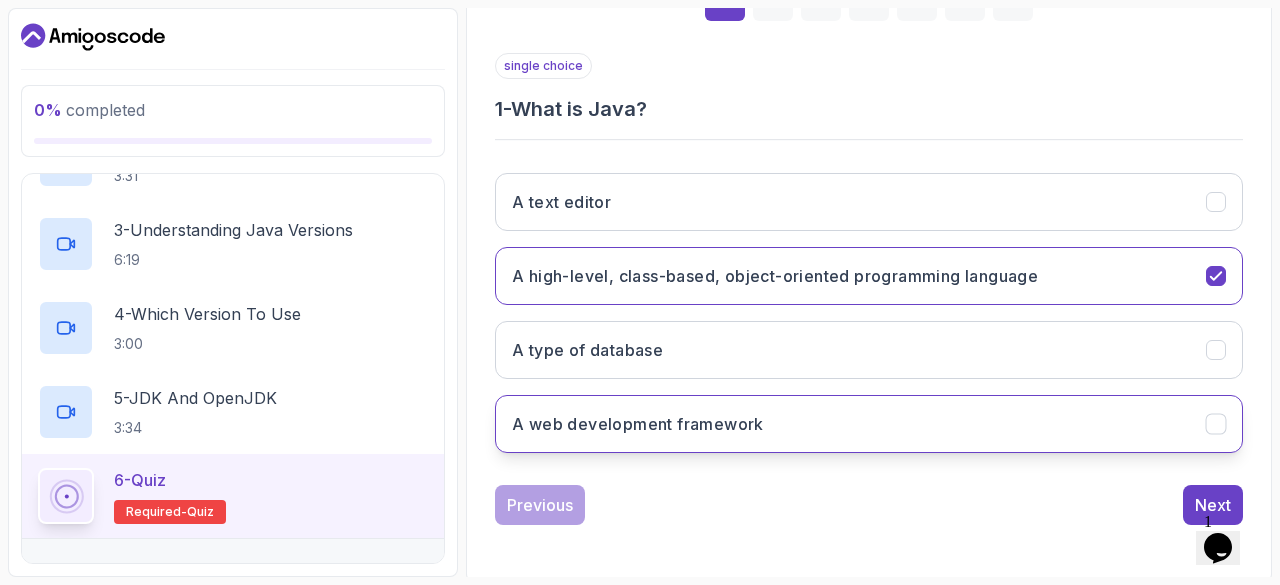 click 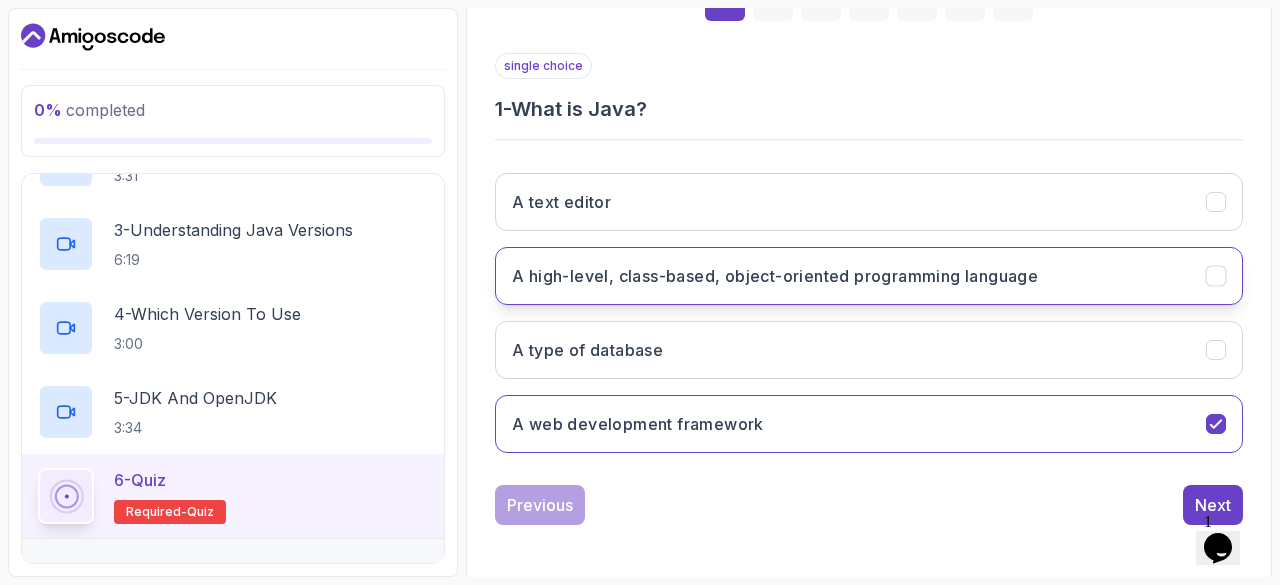 click 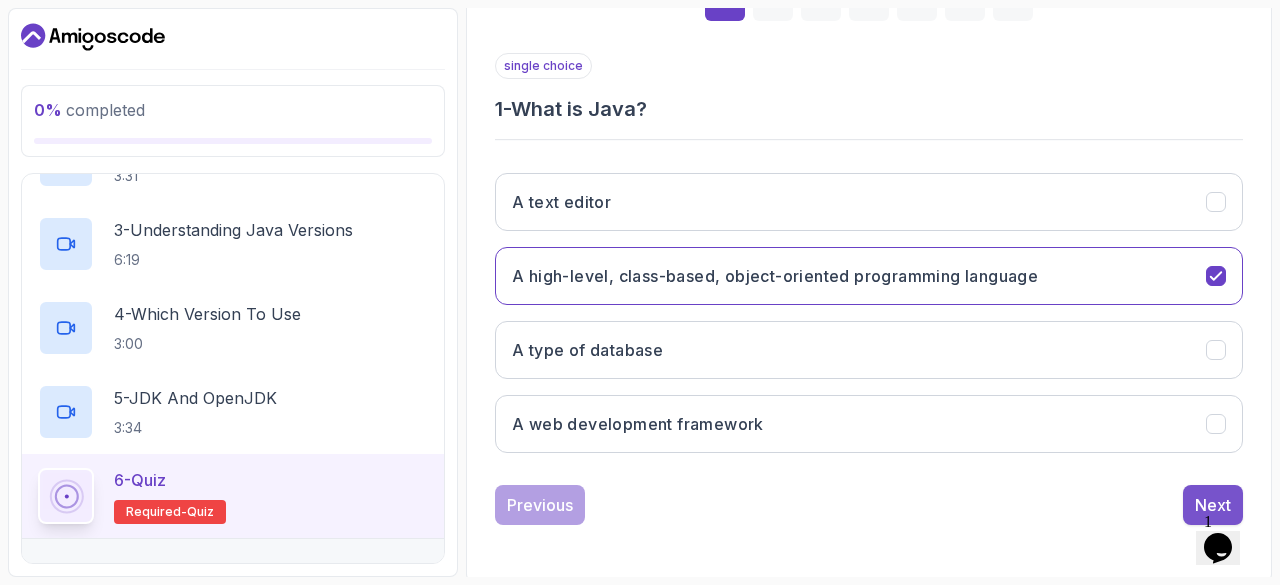click on "Next" at bounding box center [1213, 505] 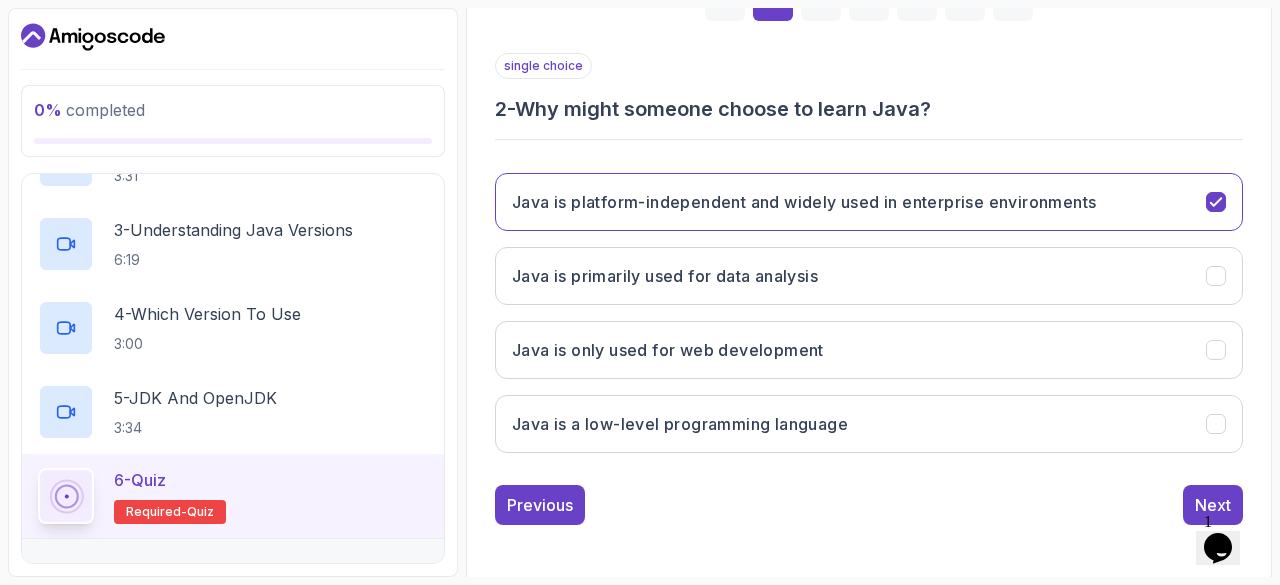 click on "Next" at bounding box center (1213, 505) 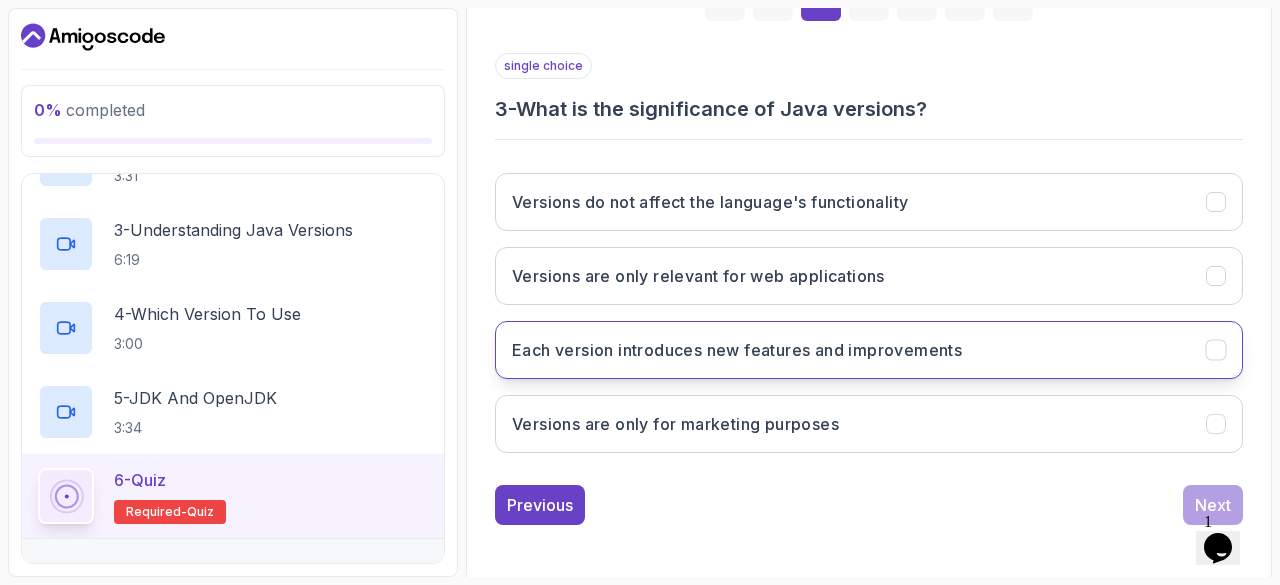click 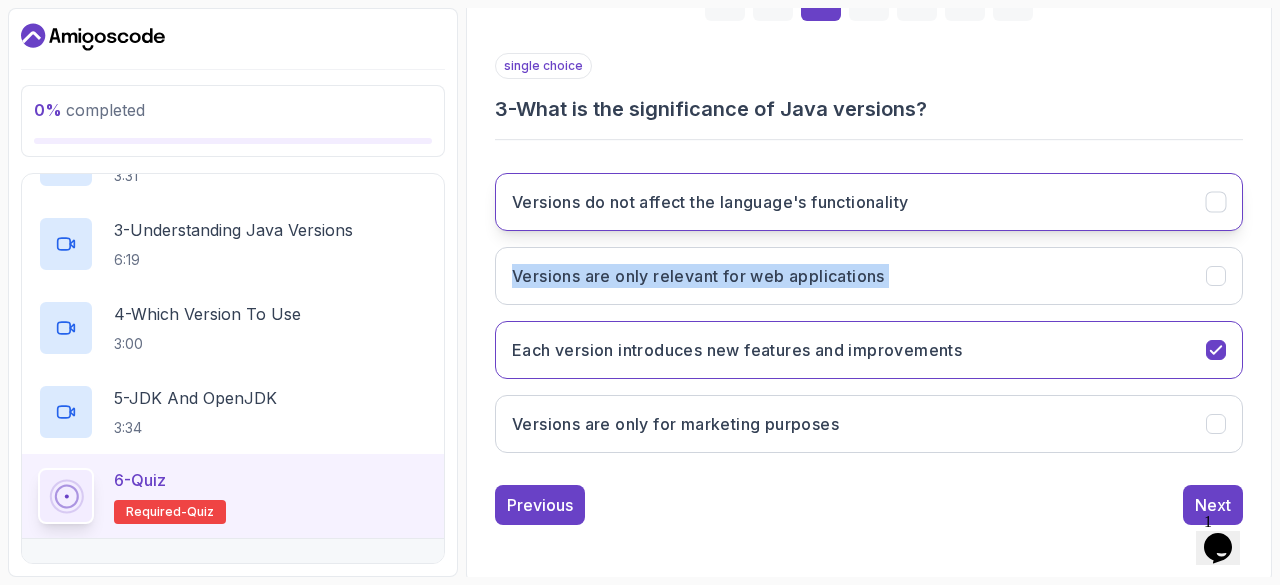 drag, startPoint x: 1244, startPoint y: 262, endPoint x: 1216, endPoint y: 198, distance: 69.856995 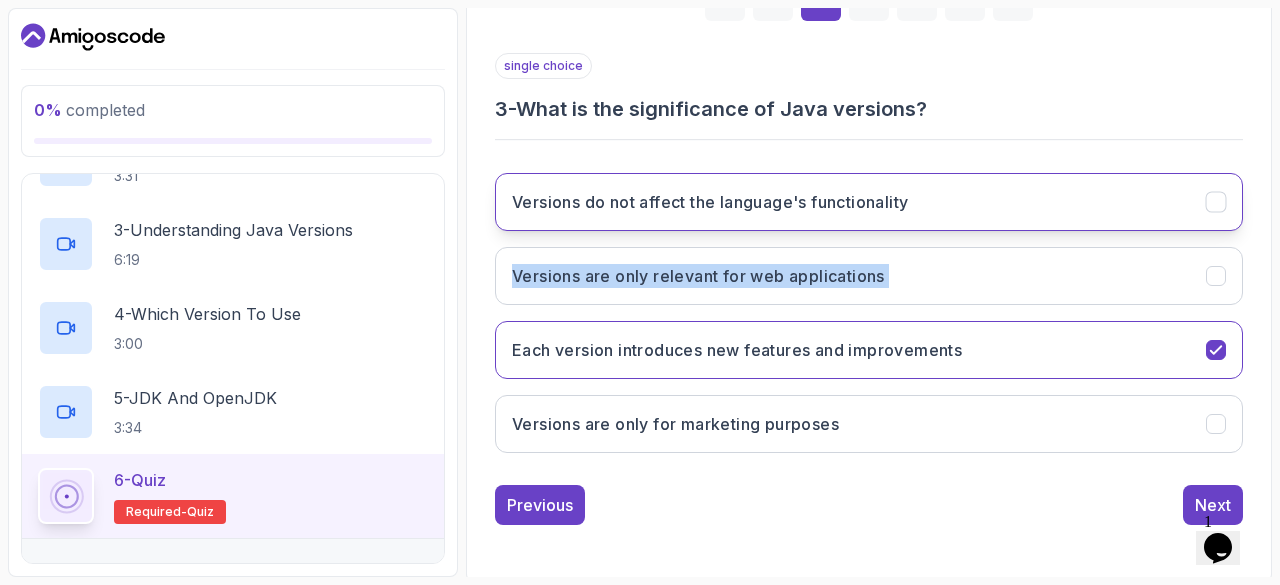 click on "1 2 3 4 5 6 7 single choice 3  -  What is the significance of Java versions? Versions do not affect the language's functionality Versions are only relevant for web applications Each version introduces new features and improvements Versions are only for marketing purposes Previous Next" at bounding box center (869, 237) 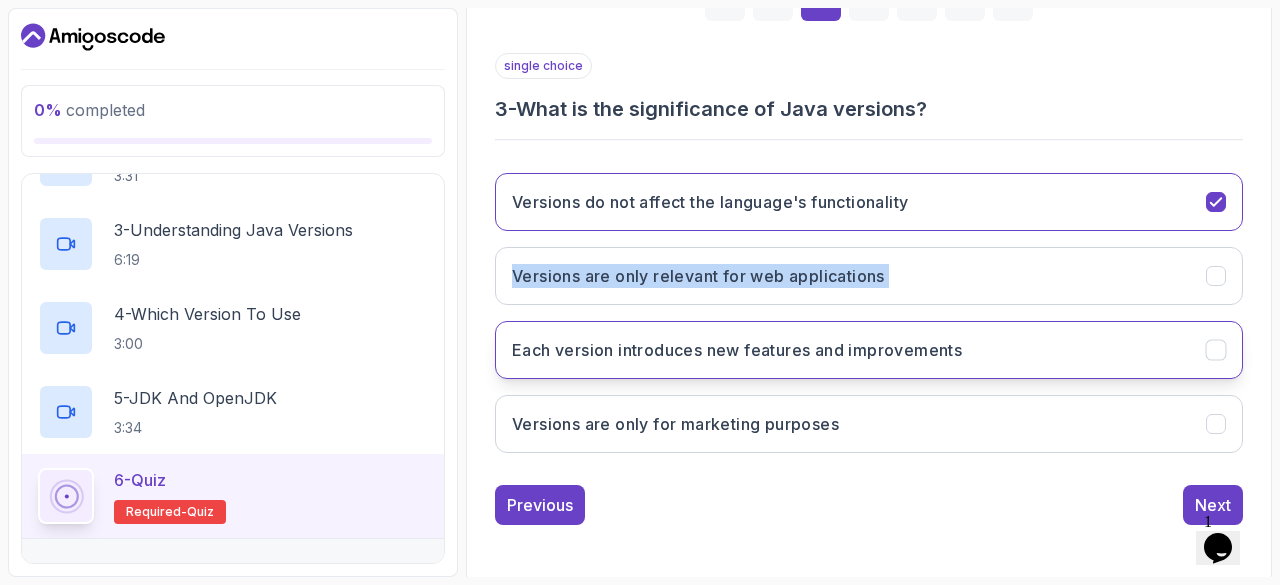 click 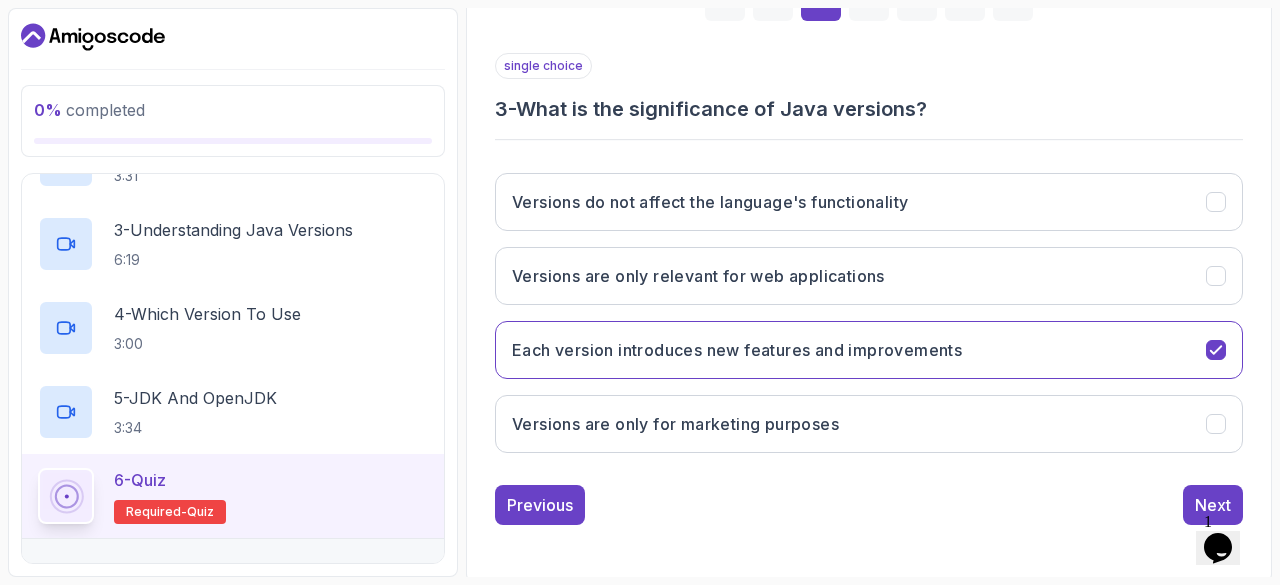 click on "Previous Next" at bounding box center (869, 505) 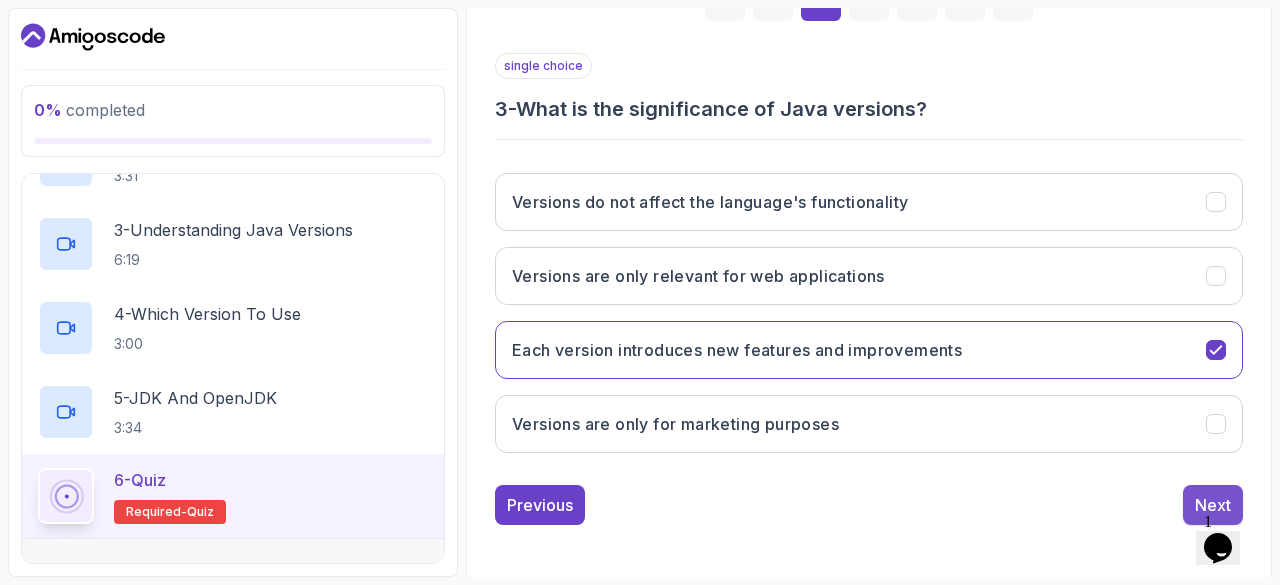 click on "Next" at bounding box center (1213, 505) 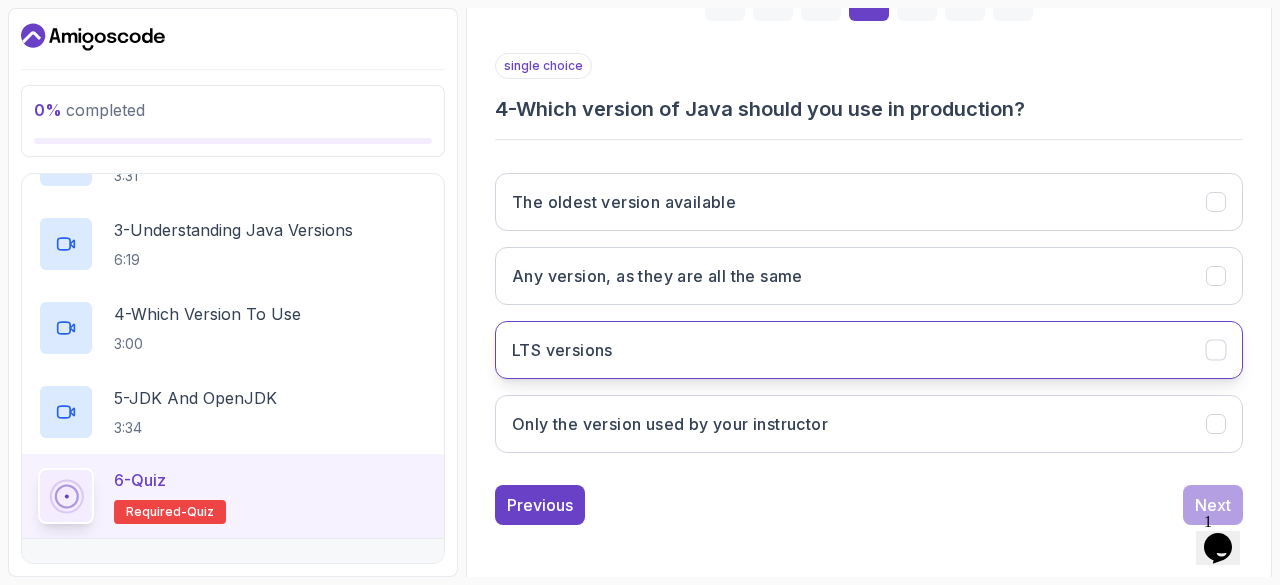 click 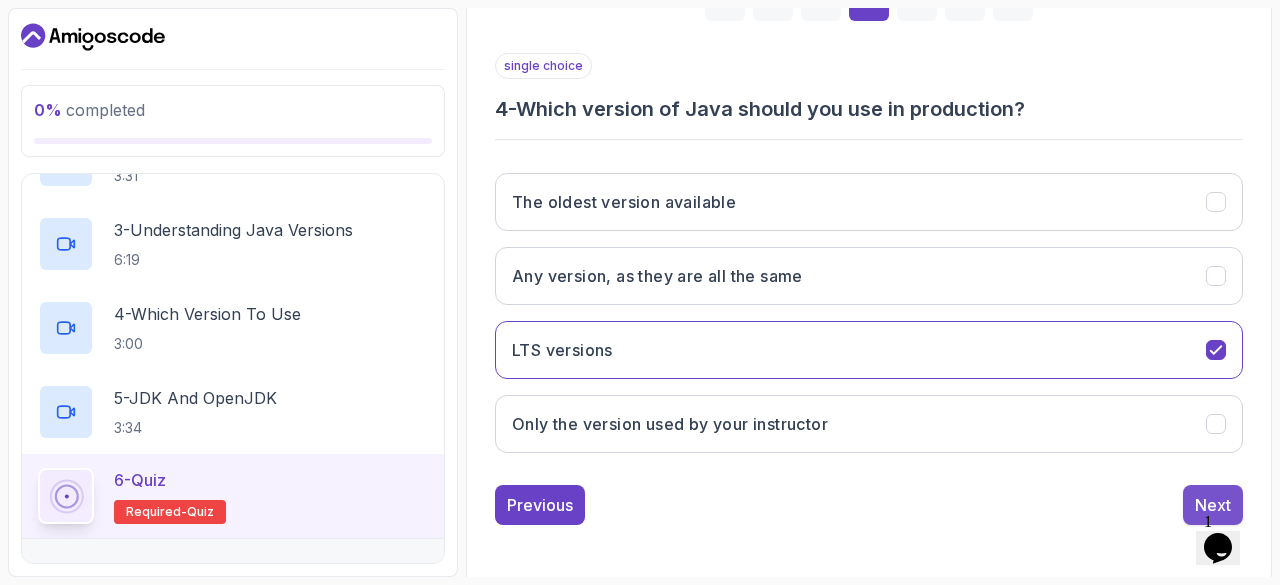 click on "Next" at bounding box center (1213, 505) 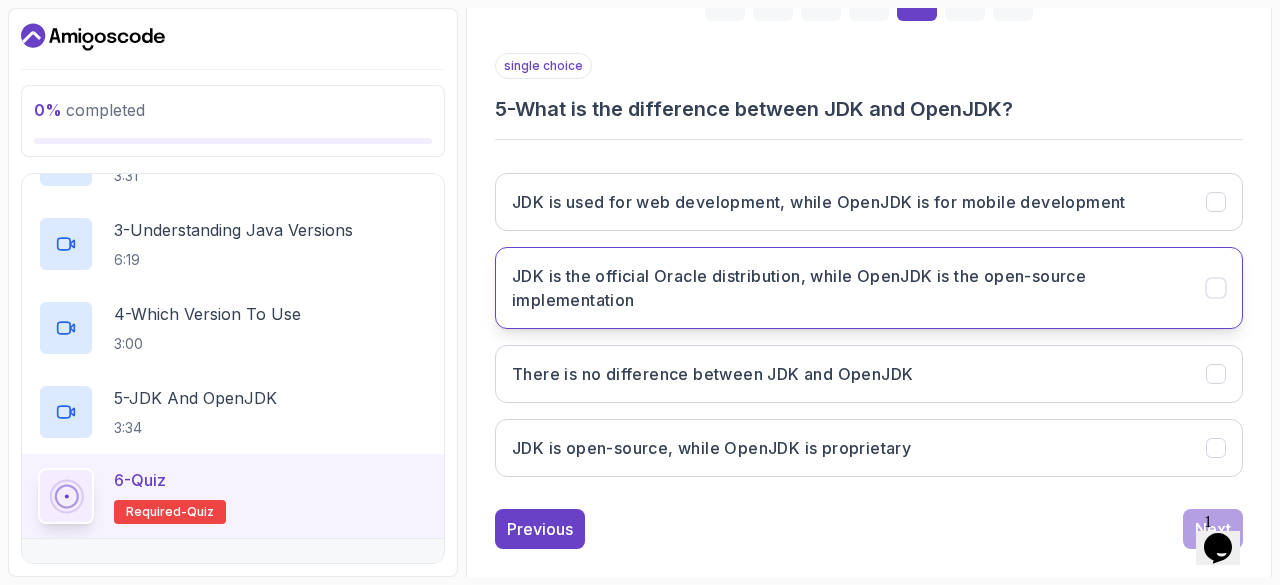 click 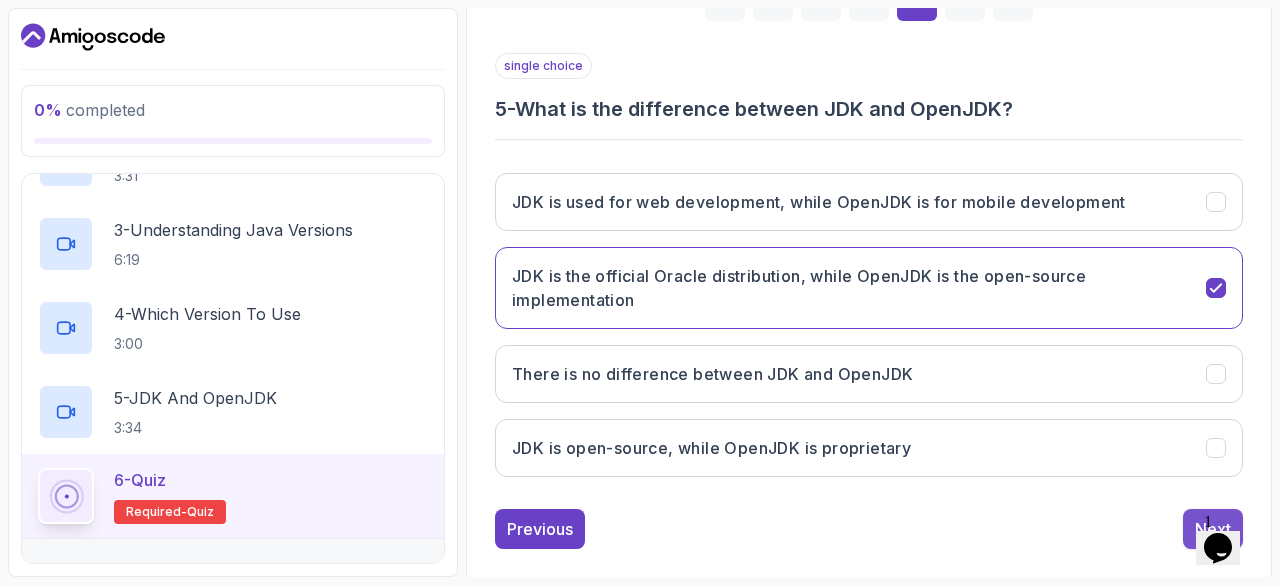 click on "Next" at bounding box center [1213, 529] 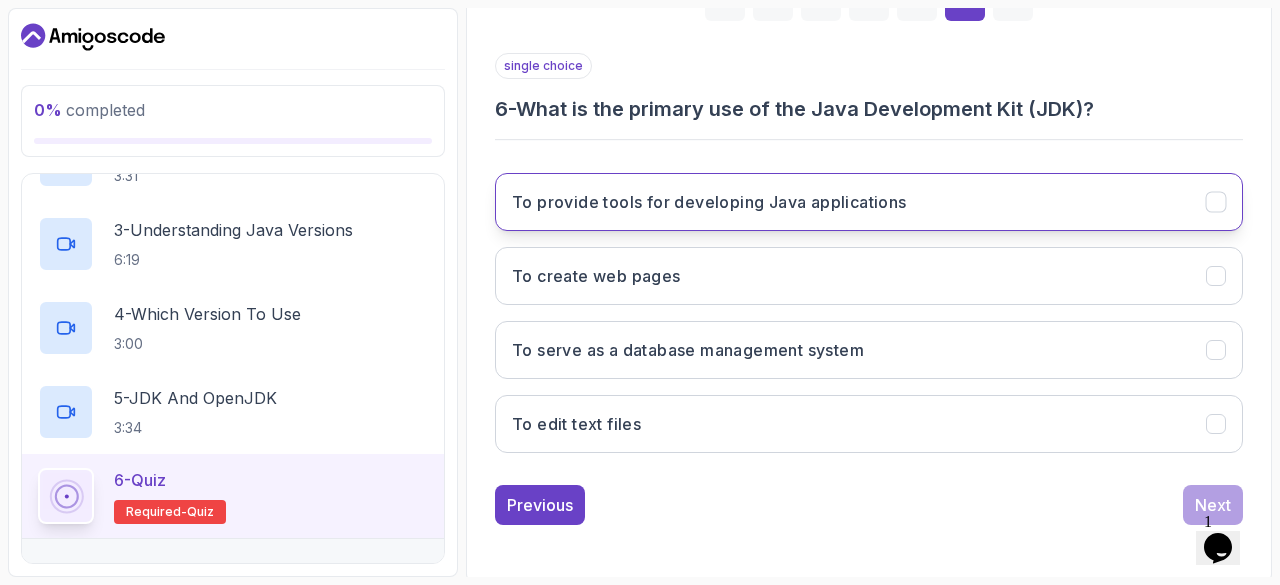 click on "To provide tools for developing Java applications" at bounding box center (869, 202) 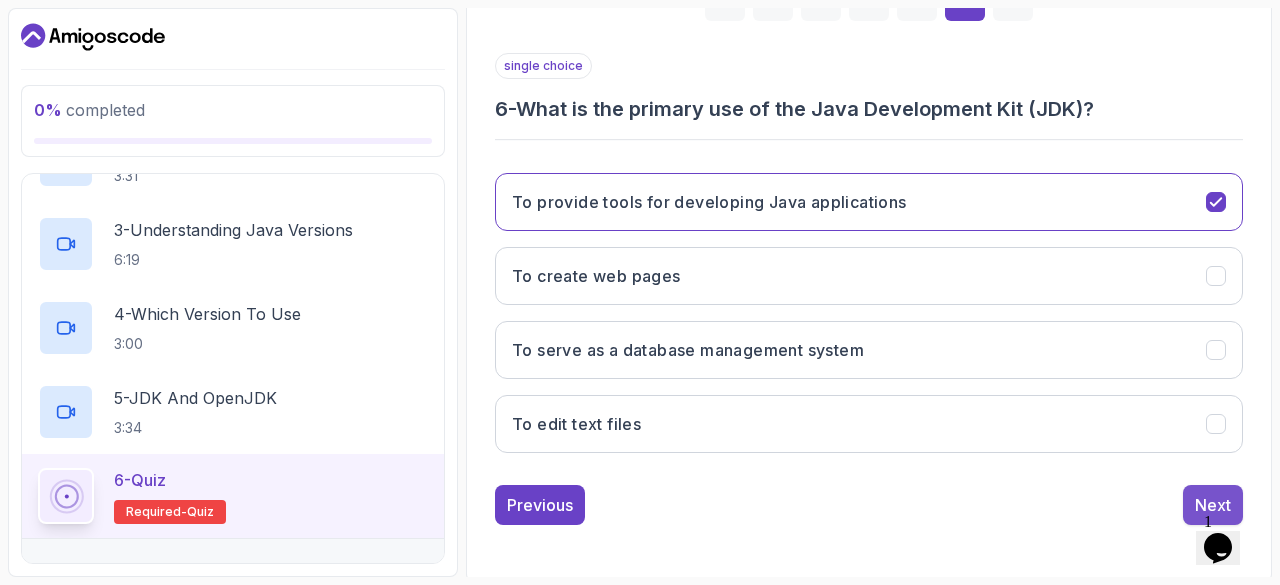 click on "Next" at bounding box center [1213, 505] 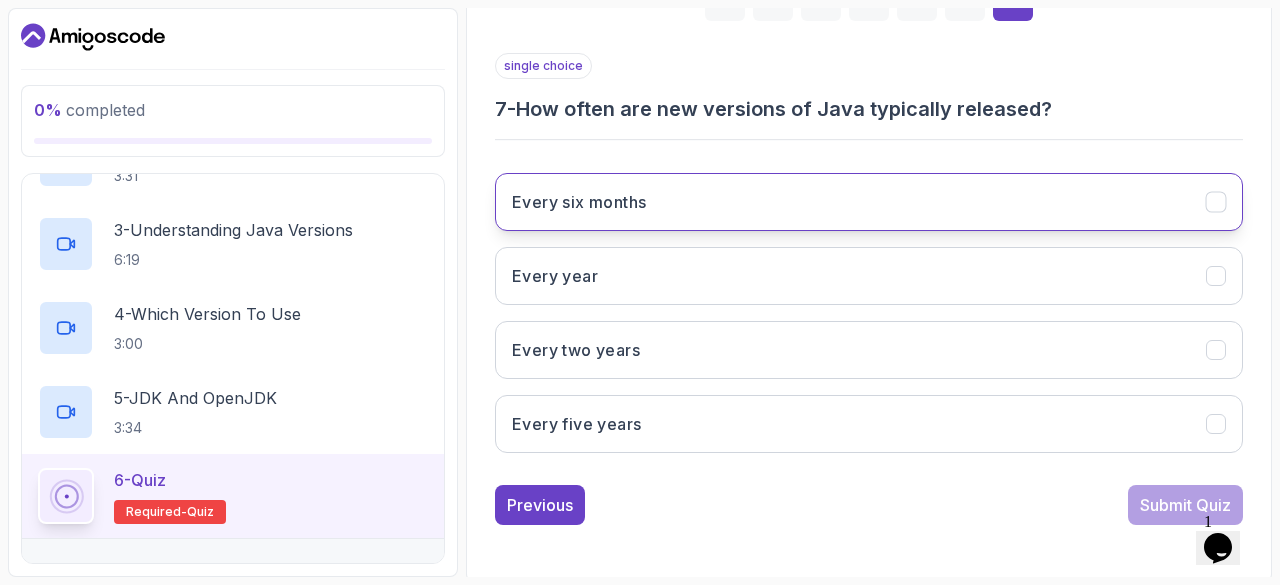 click 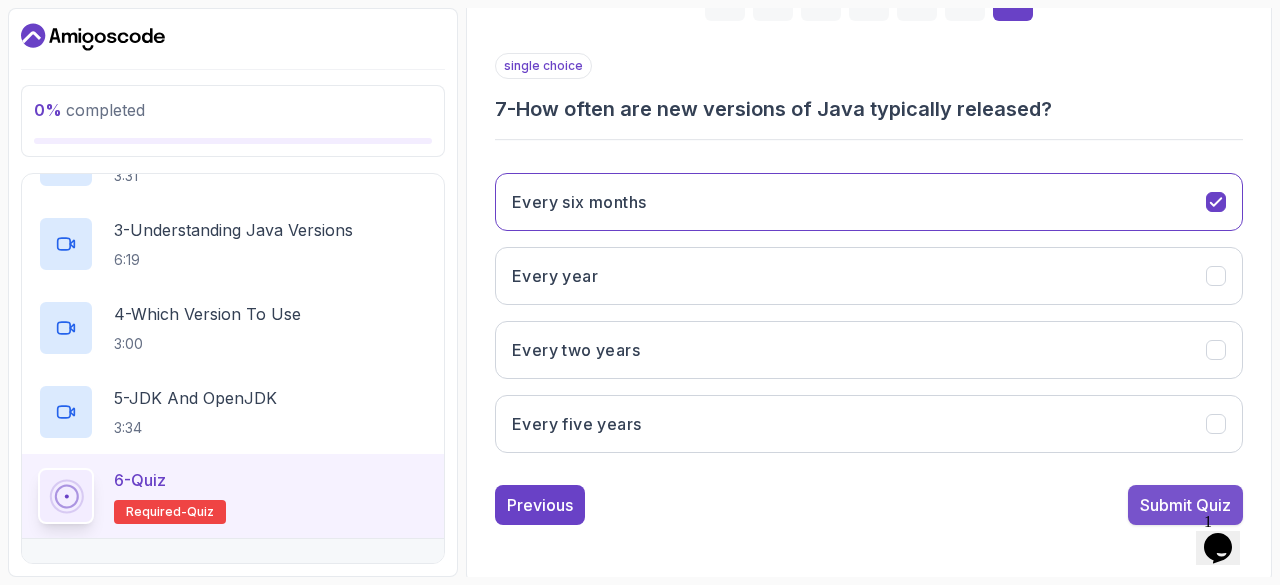 click on "Submit Quiz" at bounding box center (1185, 505) 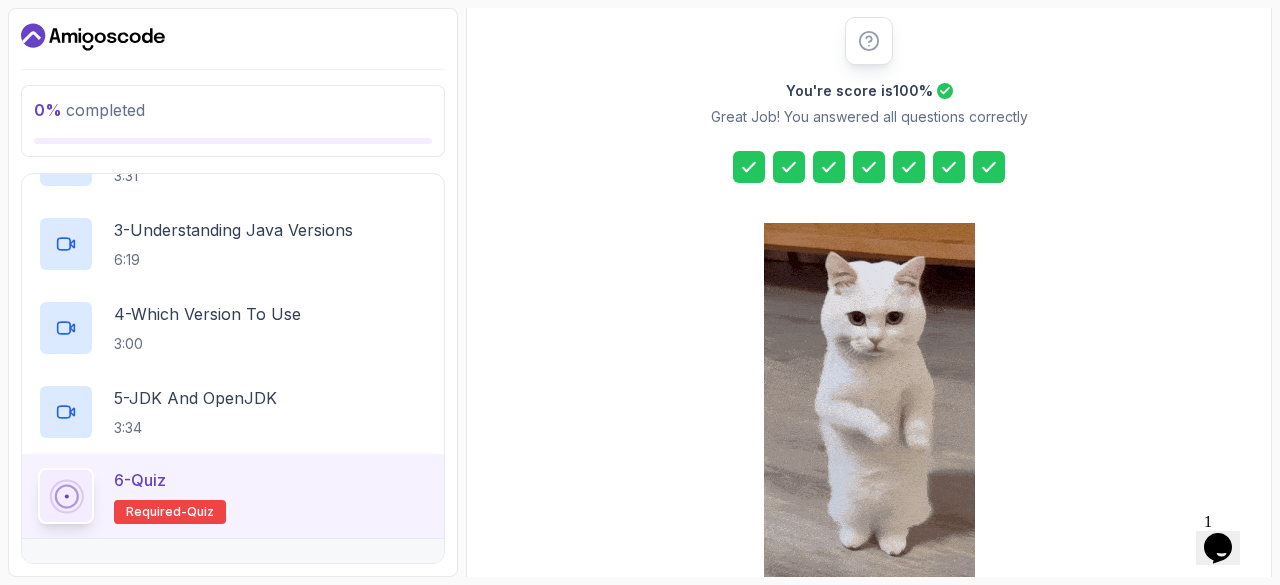 scroll, scrollTop: 371, scrollLeft: 0, axis: vertical 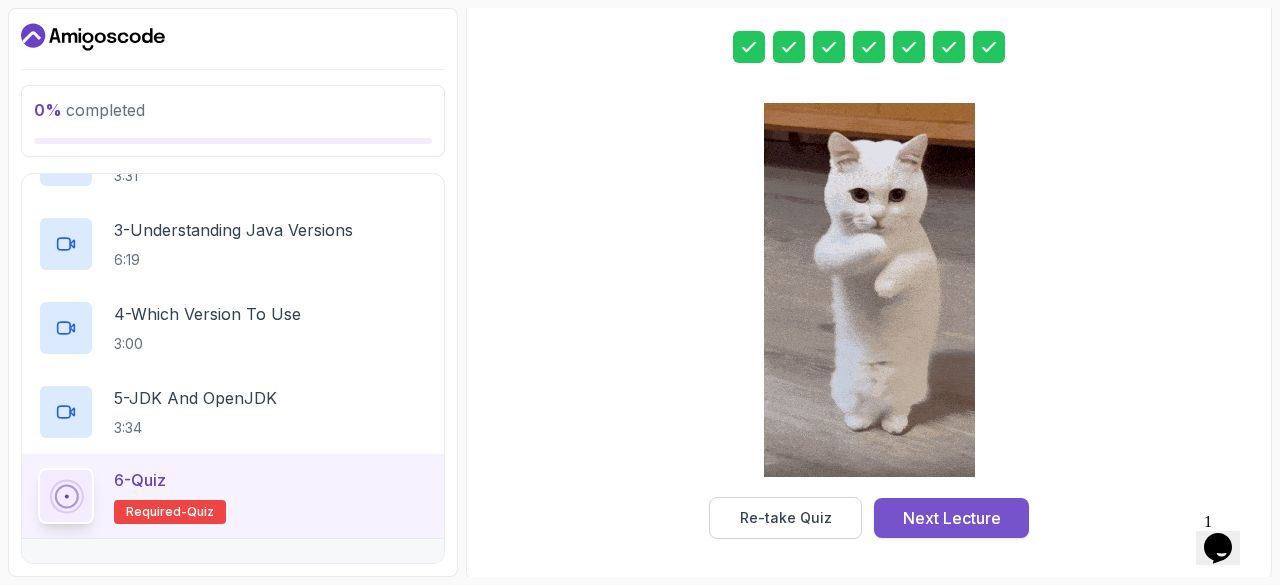 click on "Next Lecture" at bounding box center (952, 518) 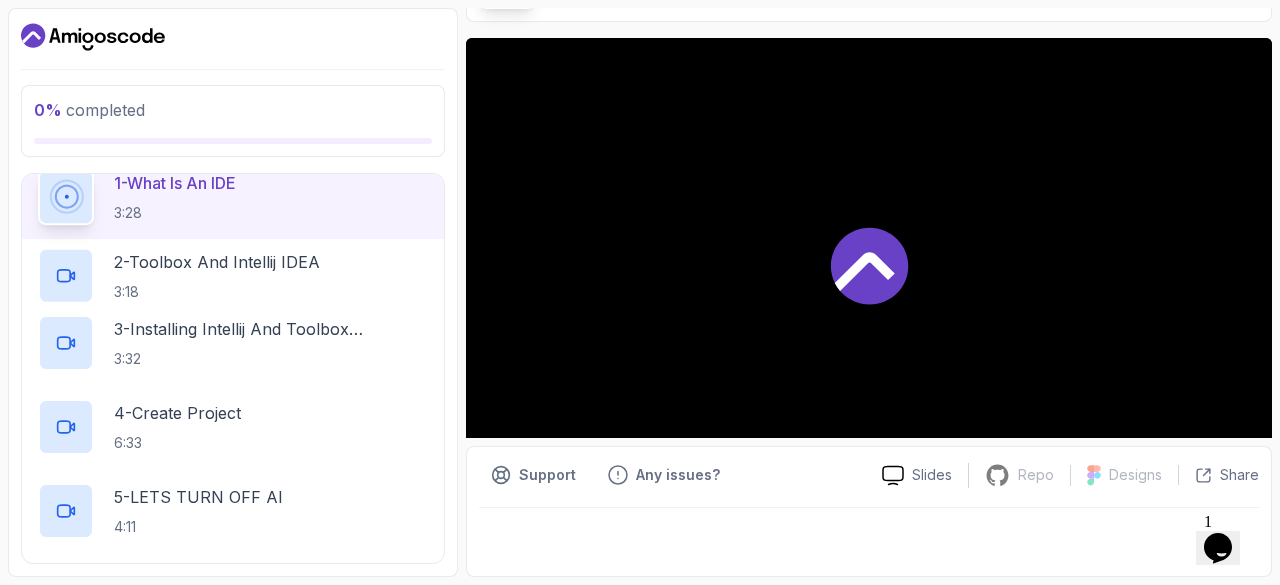 scroll, scrollTop: 0, scrollLeft: 0, axis: both 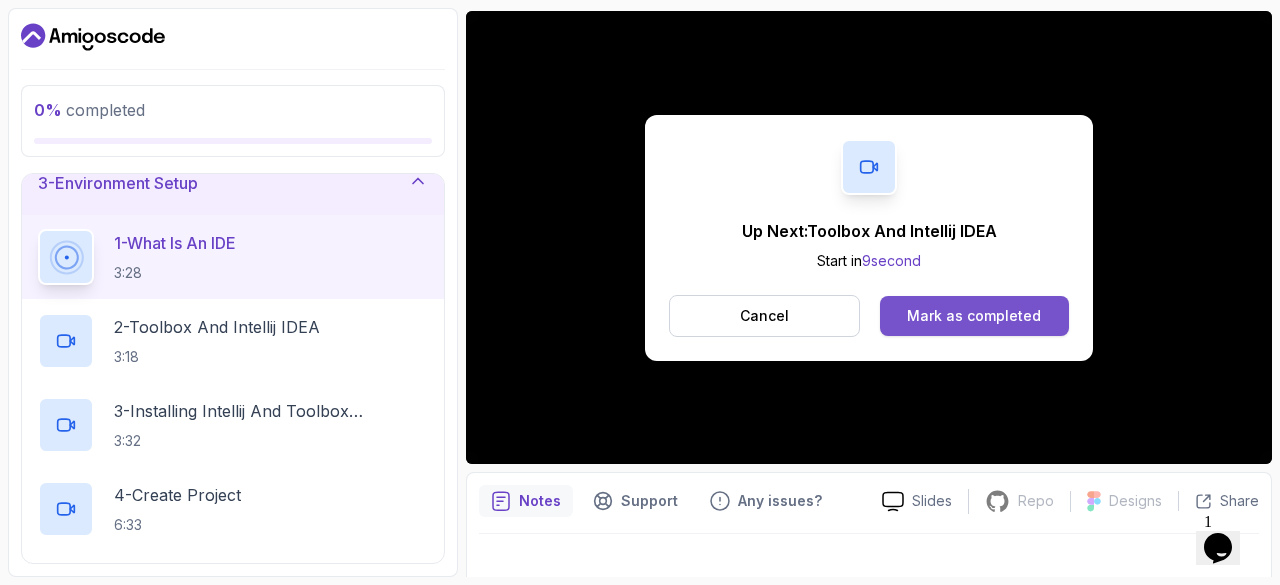 click on "Mark as completed" at bounding box center (974, 316) 